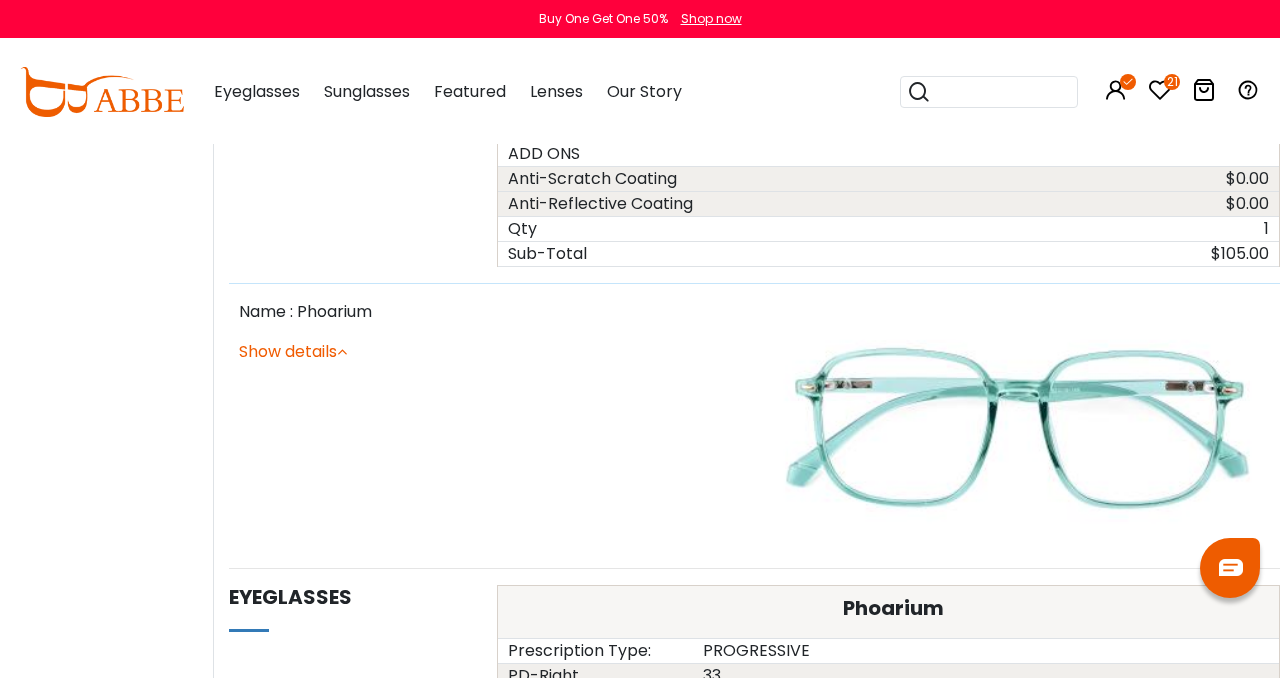 scroll, scrollTop: 1528, scrollLeft: 0, axis: vertical 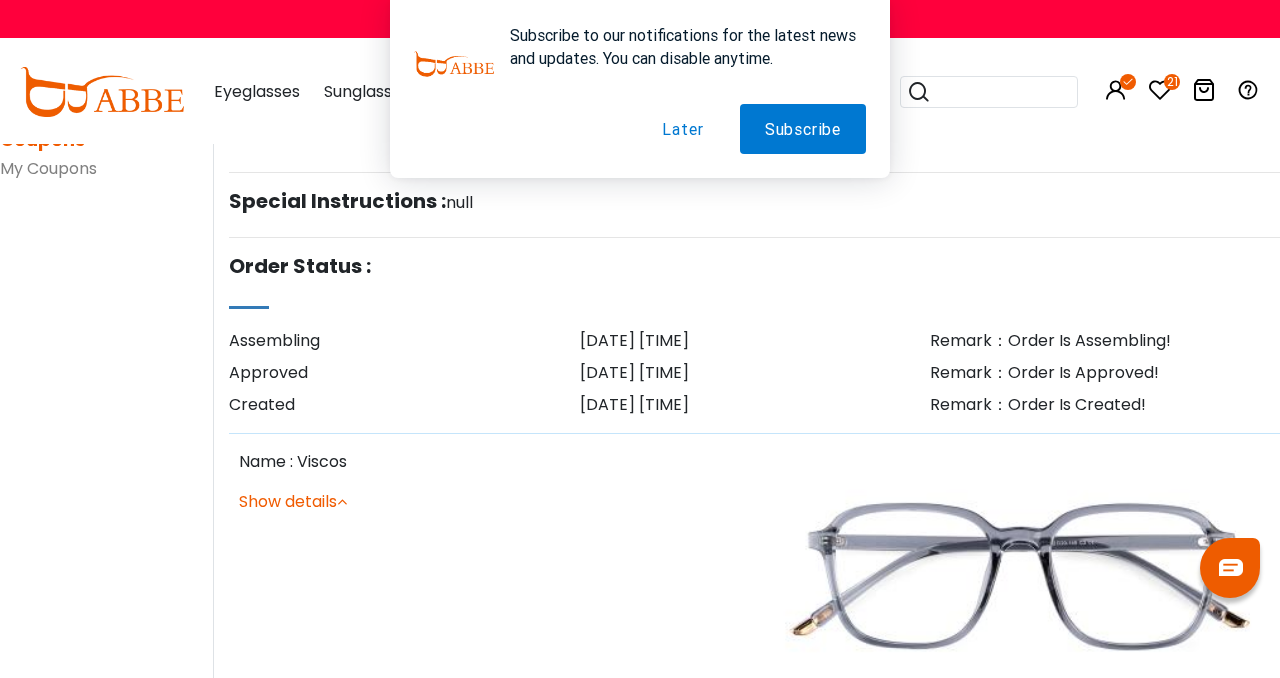 click on "Later" at bounding box center [682, 129] 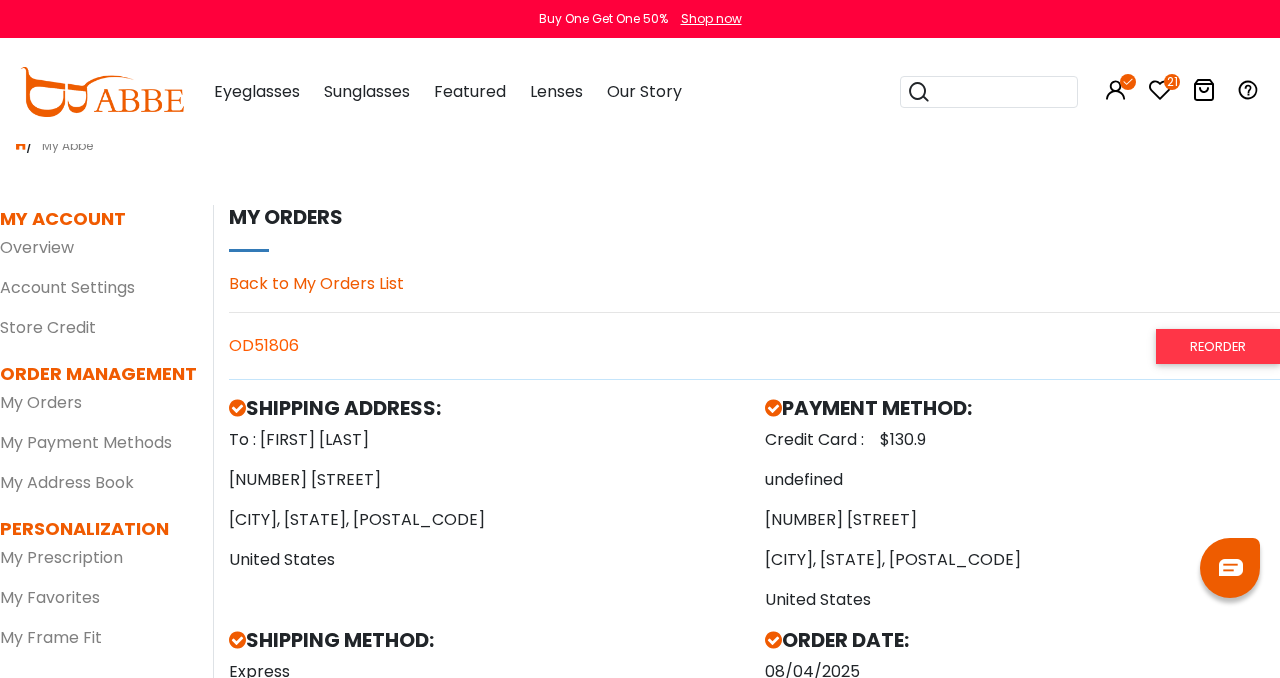 scroll, scrollTop: 0, scrollLeft: 0, axis: both 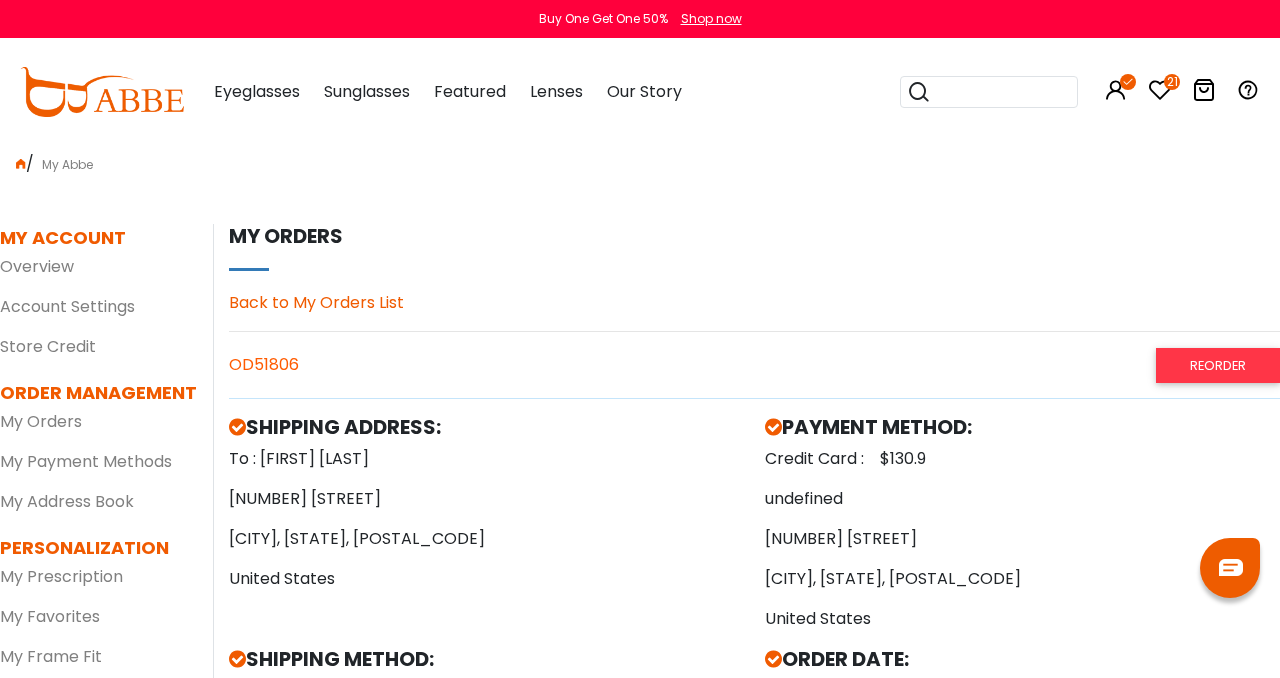 click at bounding box center [102, 92] 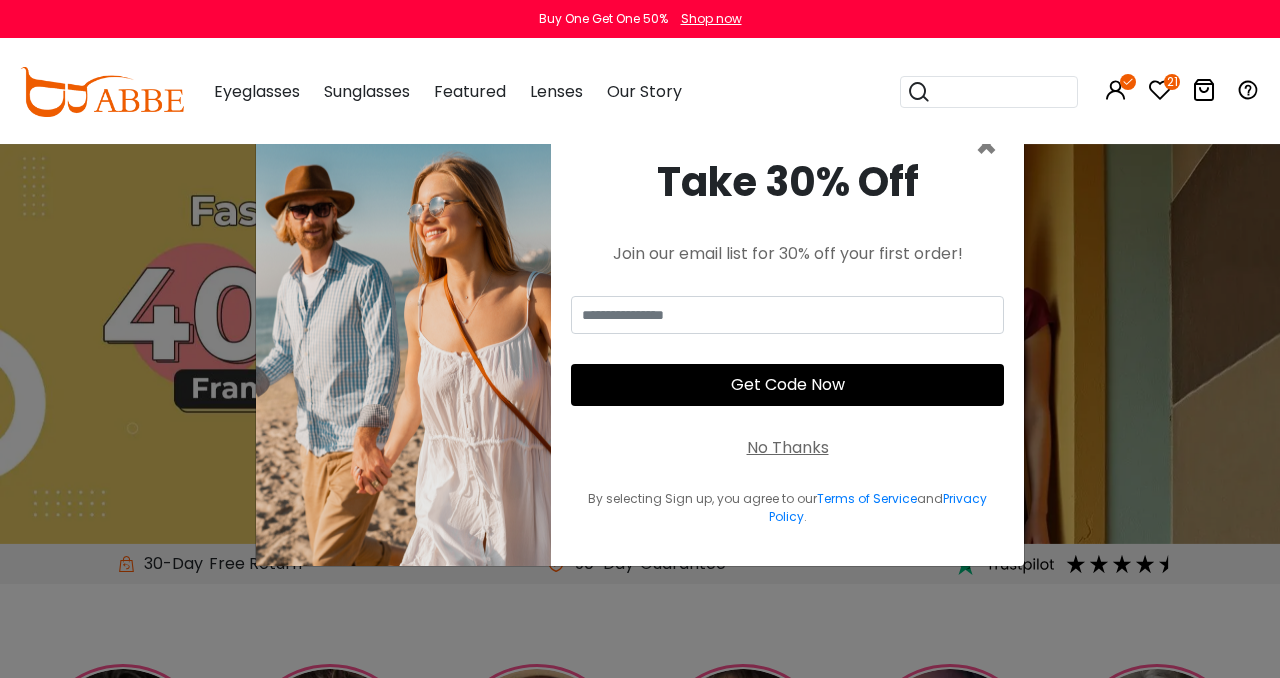 scroll, scrollTop: 0, scrollLeft: 0, axis: both 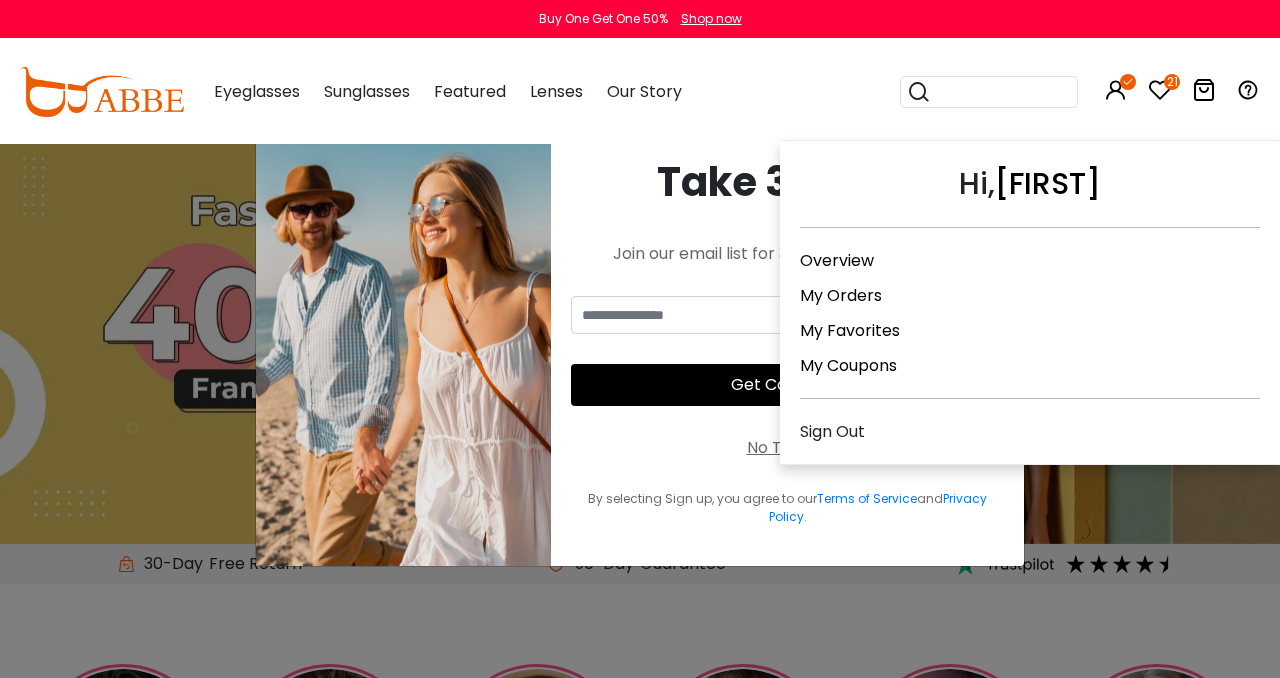 click on "My Orders" at bounding box center (841, 295) 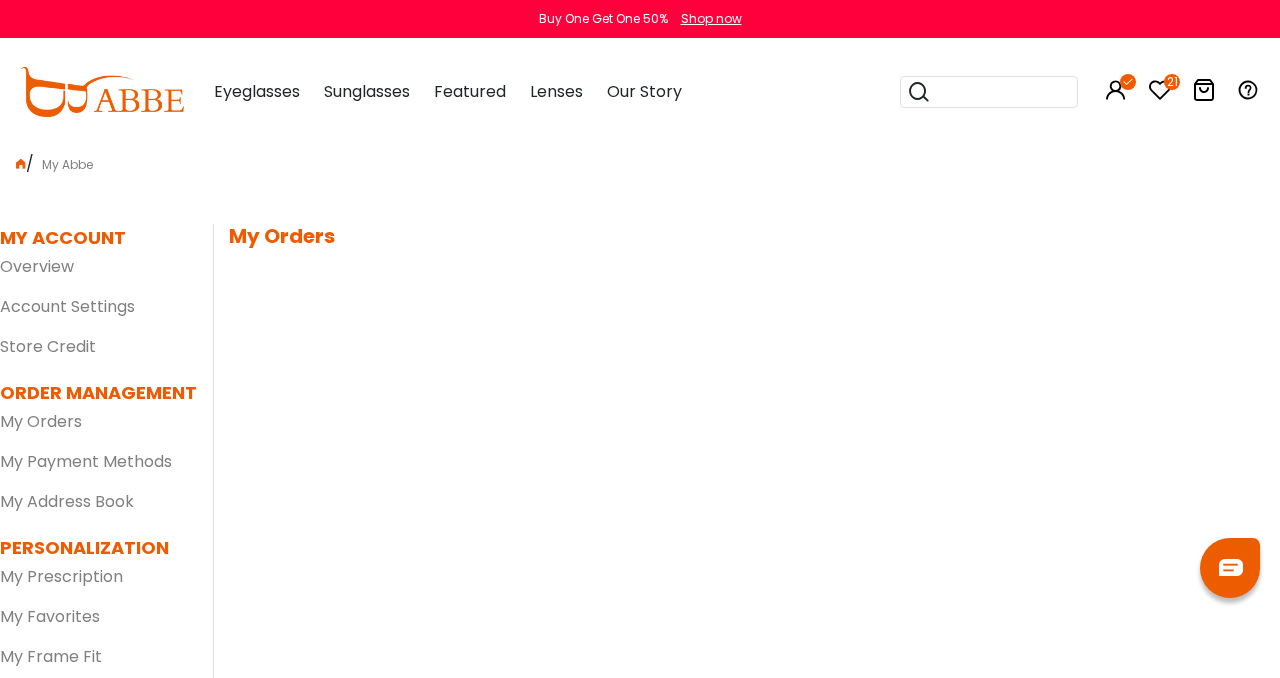 scroll, scrollTop: 0, scrollLeft: 0, axis: both 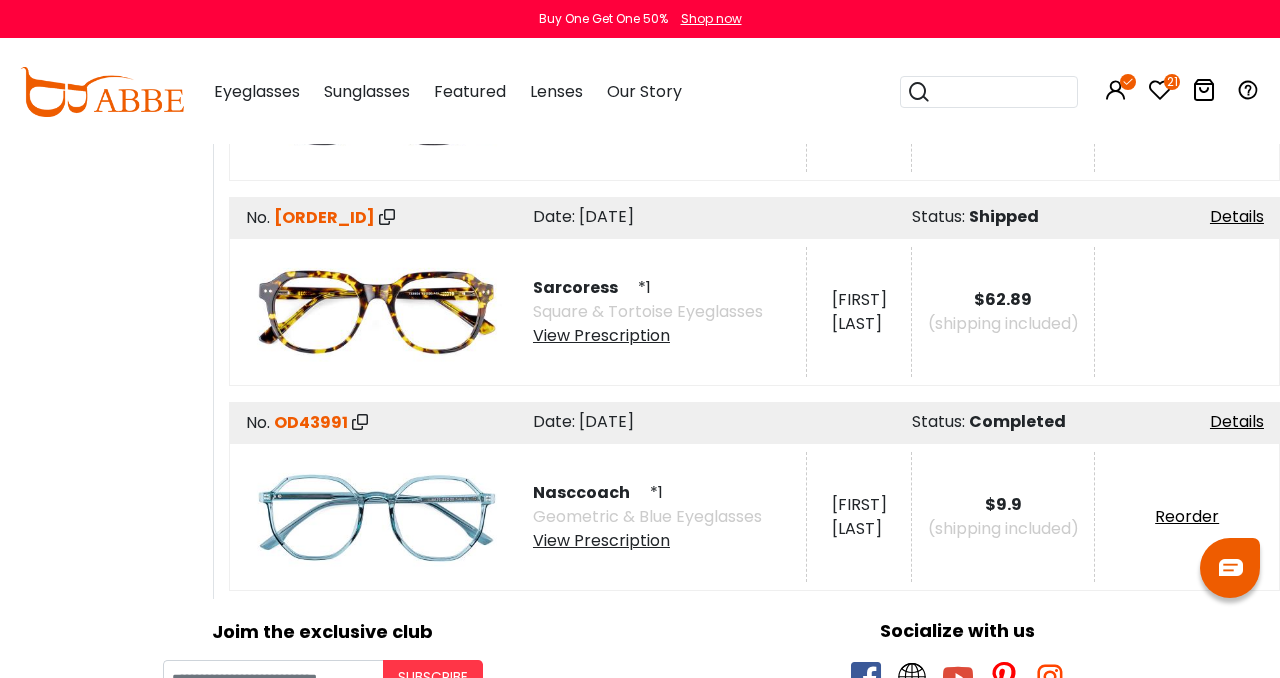 click on "Nasccoach" at bounding box center (589, 492) 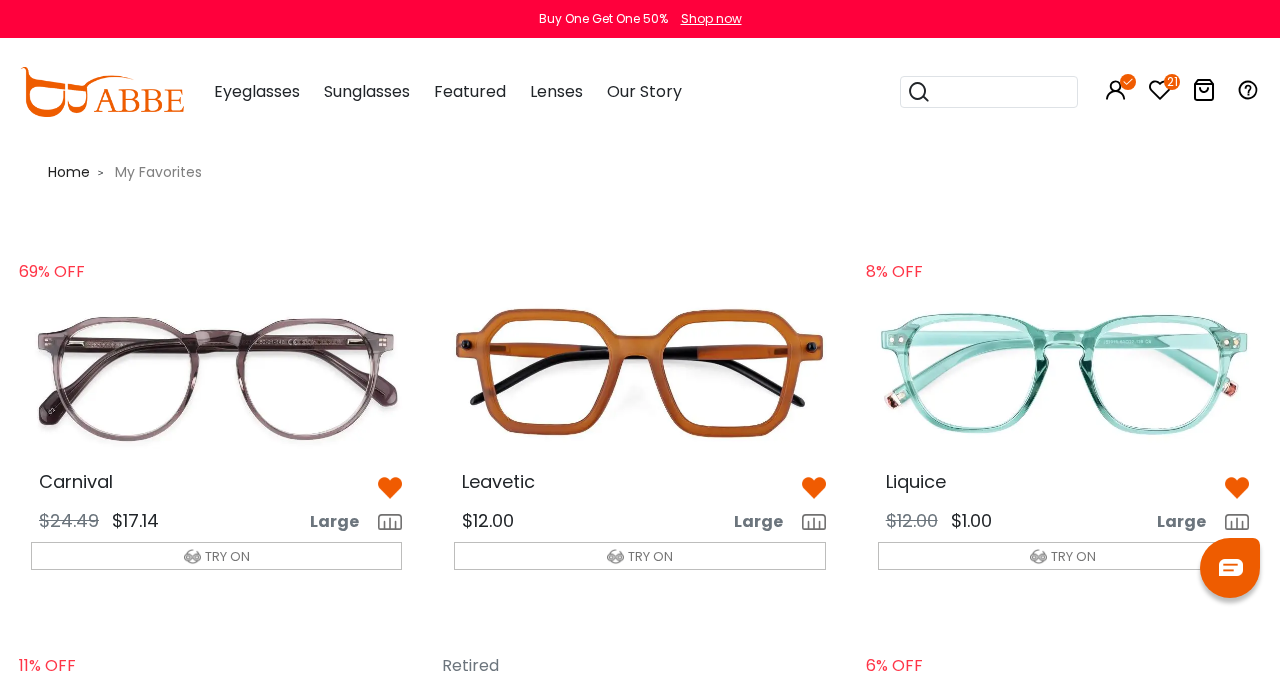 scroll, scrollTop: 0, scrollLeft: 0, axis: both 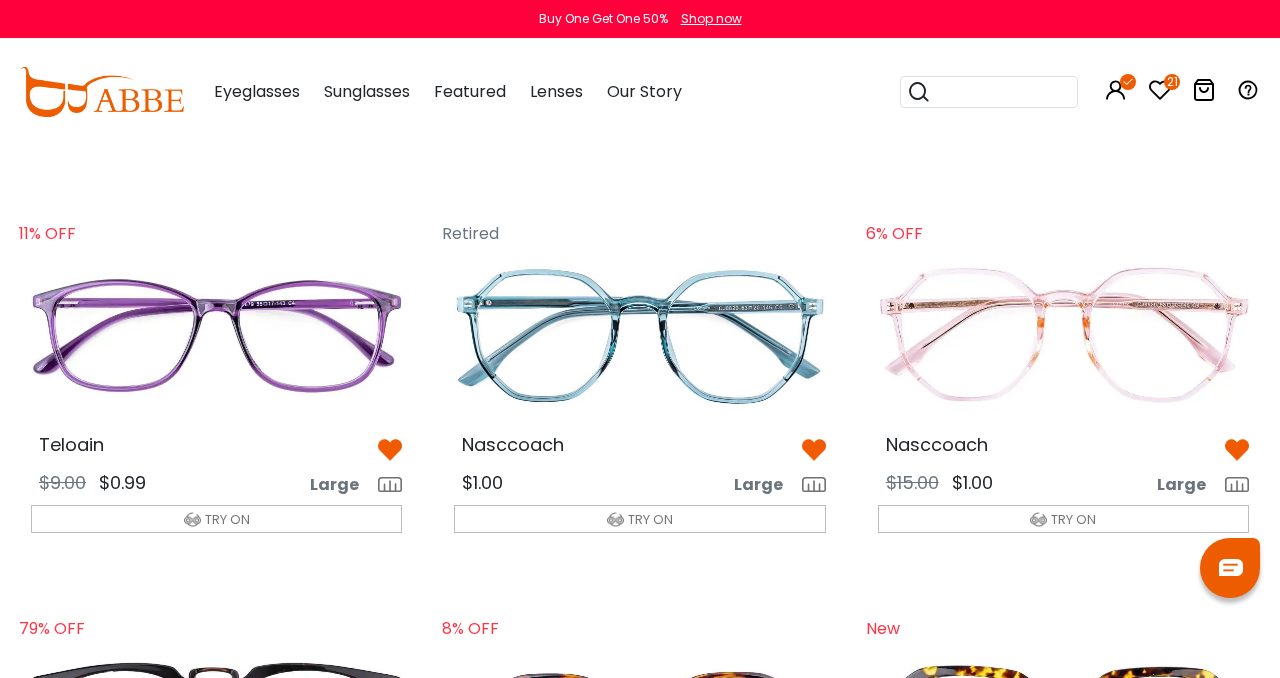 click at bounding box center (639, 335) 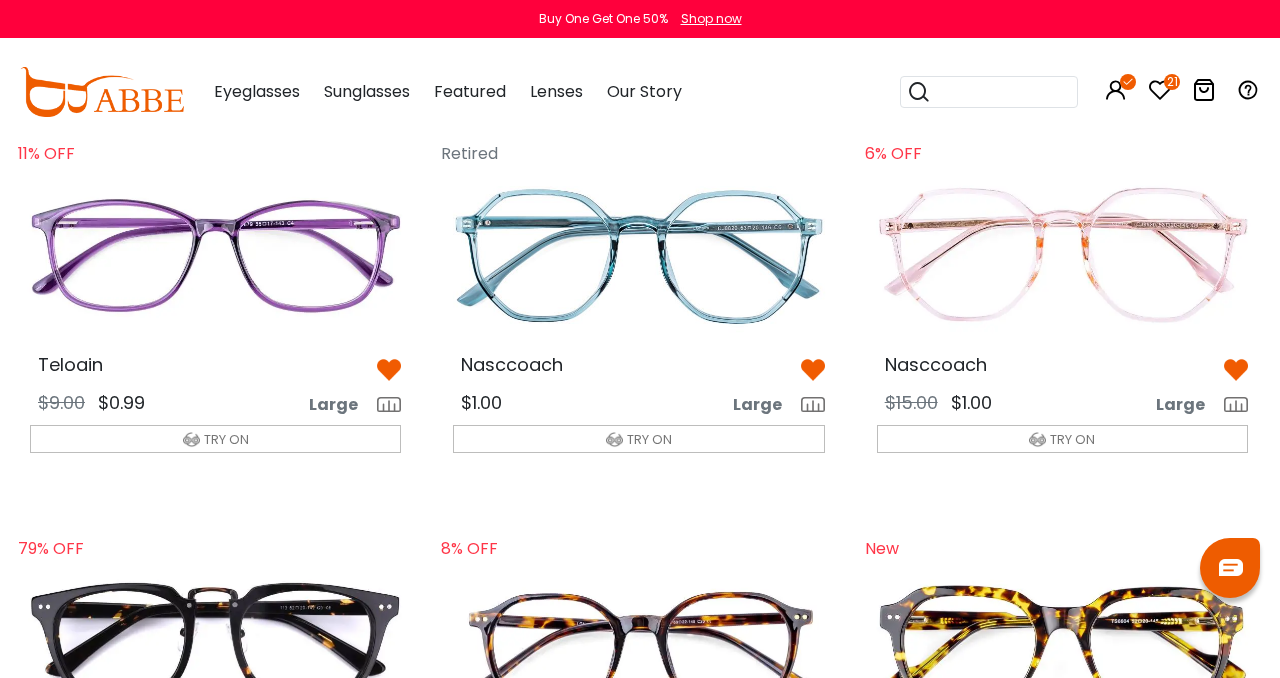 scroll, scrollTop: 514, scrollLeft: 1, axis: both 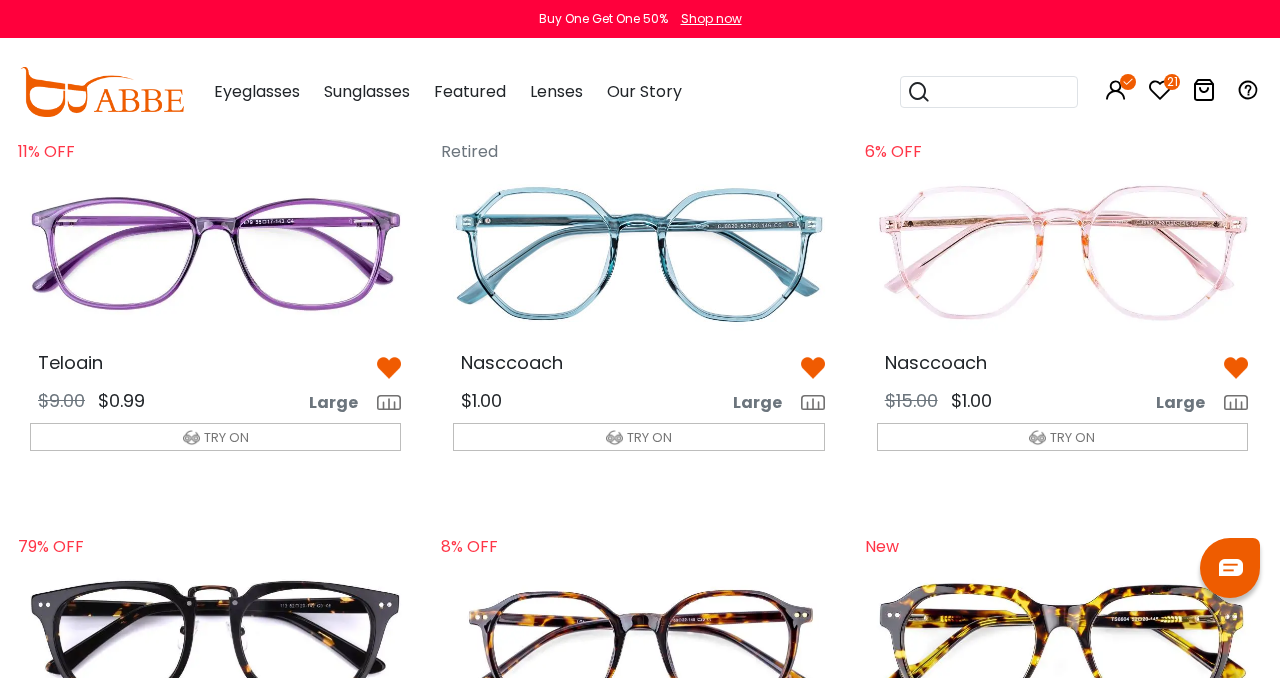 click at bounding box center (1062, 253) 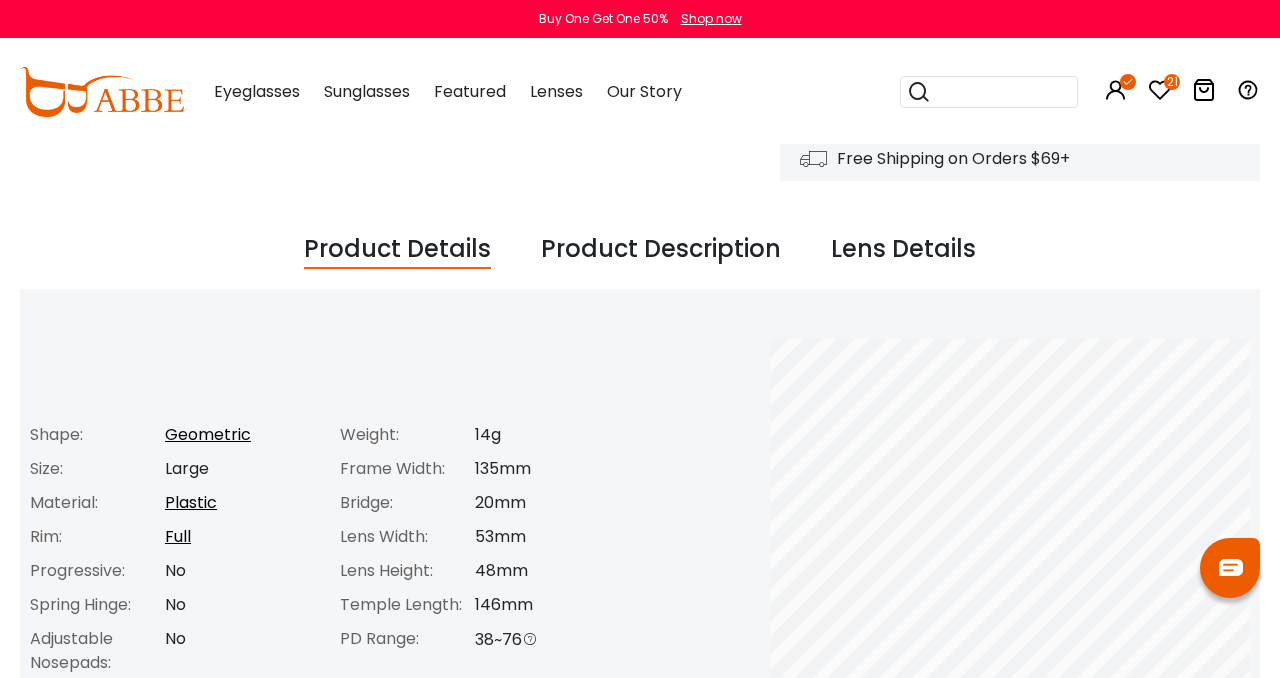 scroll, scrollTop: 872, scrollLeft: 0, axis: vertical 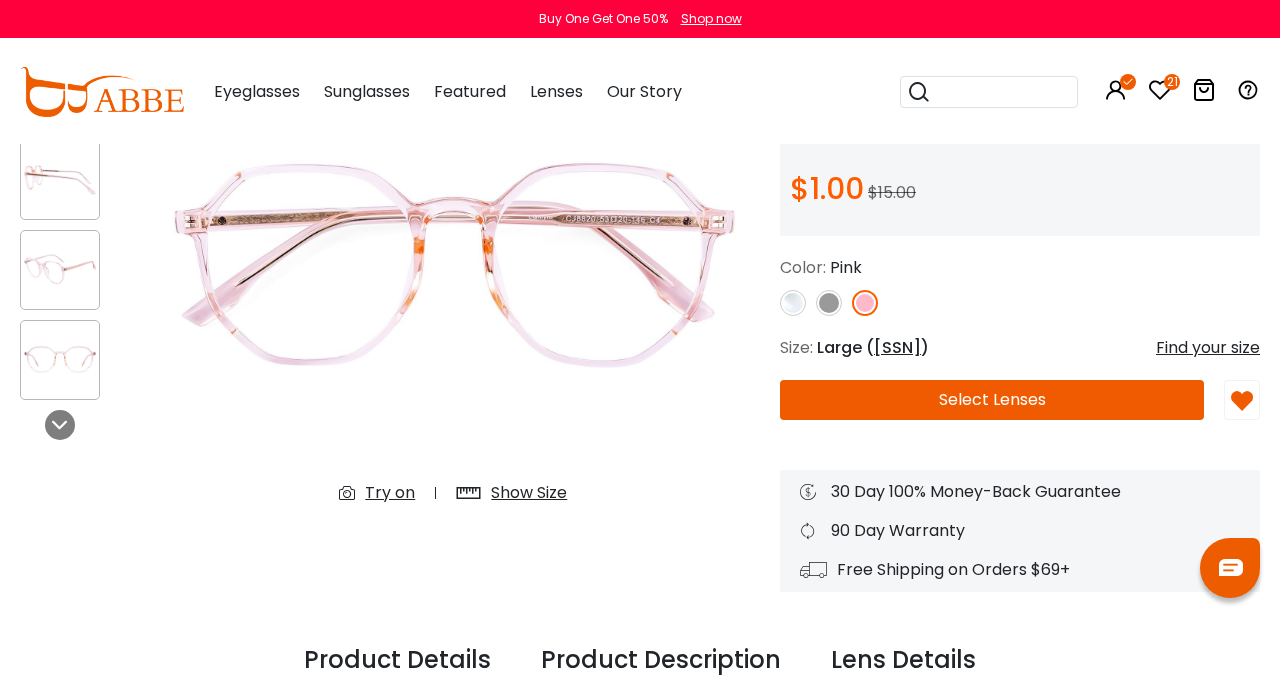 click on "21" at bounding box center [1172, 82] 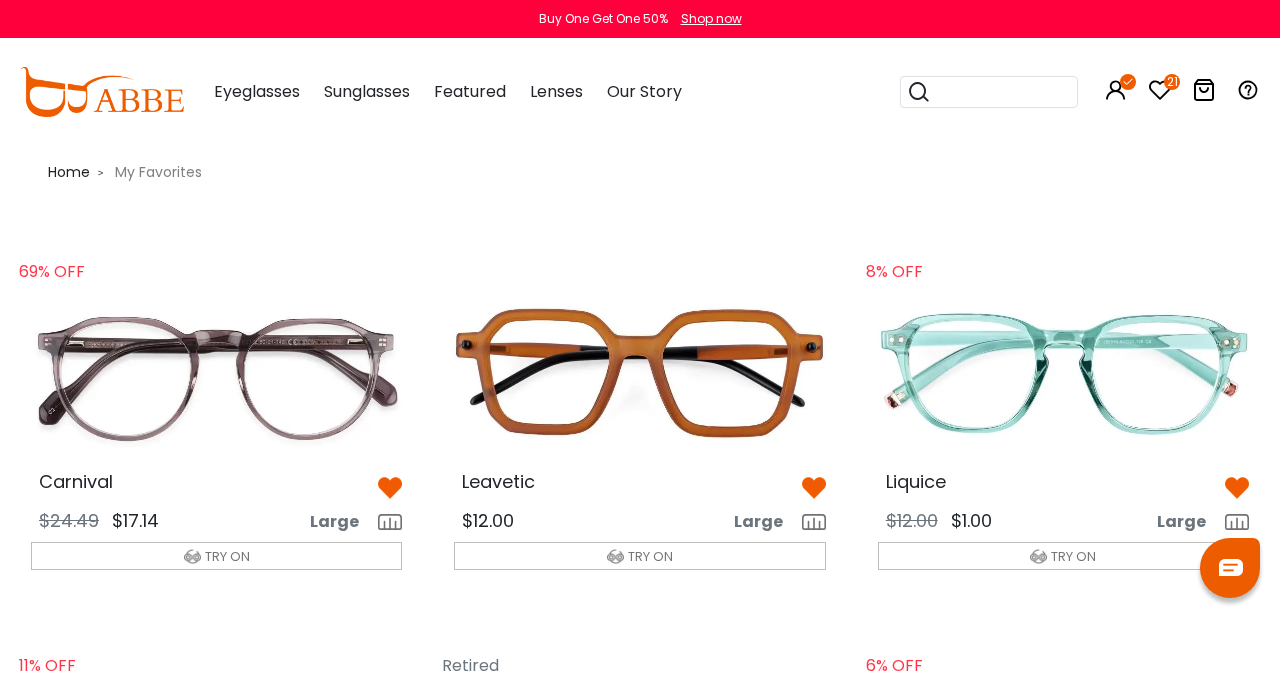 scroll, scrollTop: 0, scrollLeft: 0, axis: both 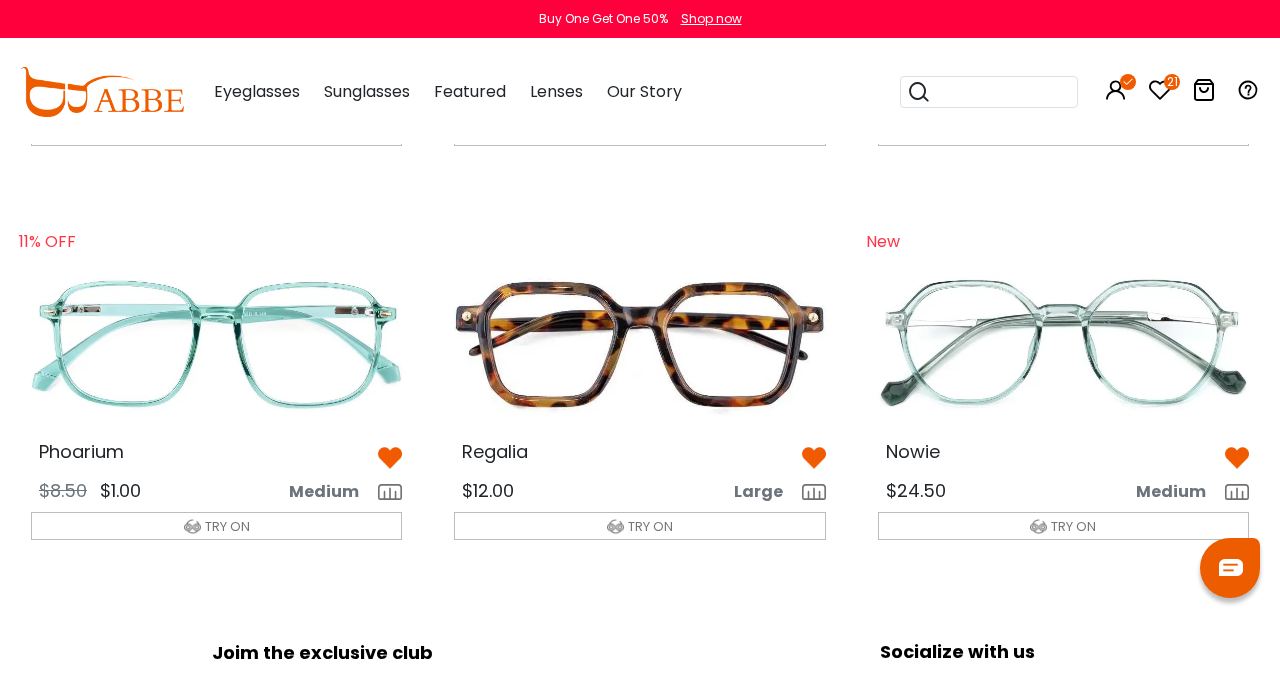 click at bounding box center [1063, 343] 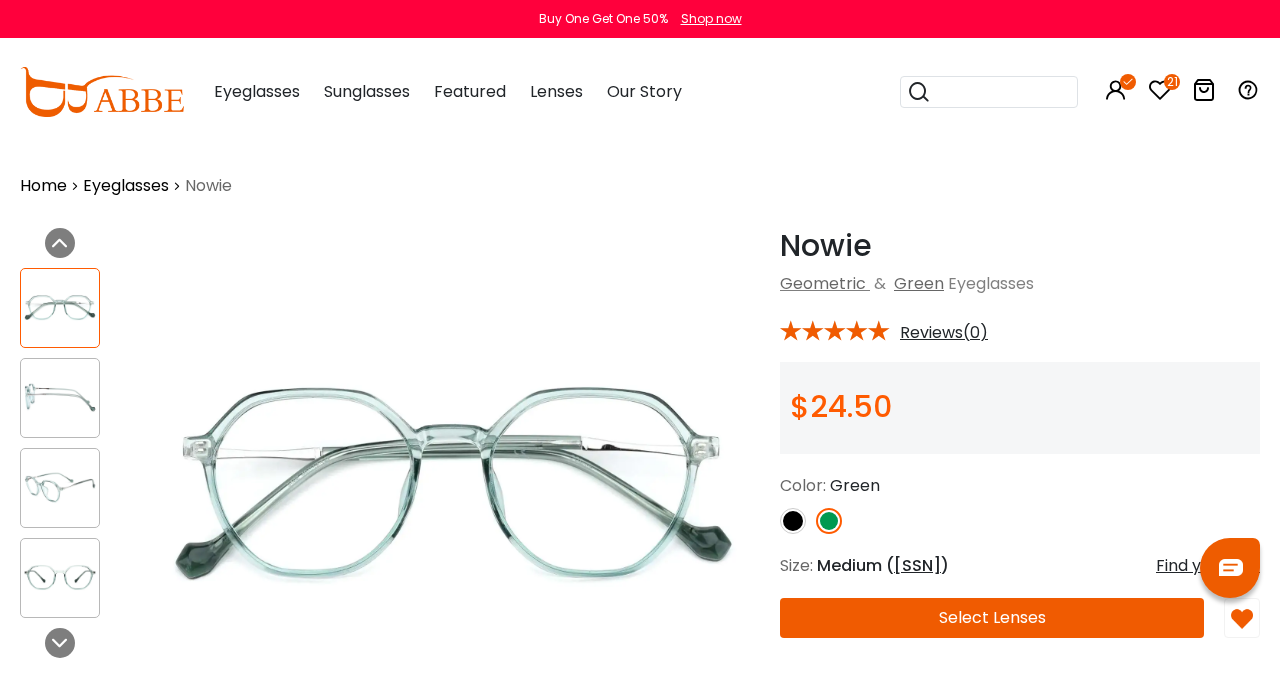 scroll, scrollTop: 0, scrollLeft: 0, axis: both 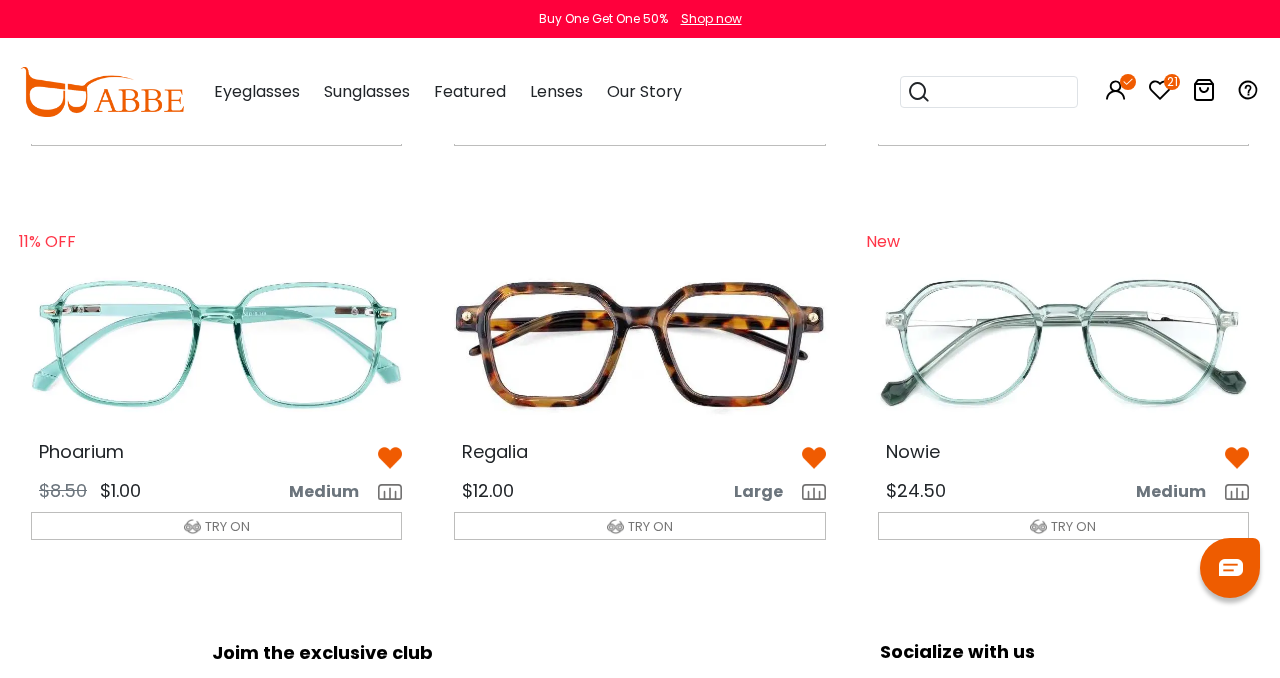 click at bounding box center (216, 343) 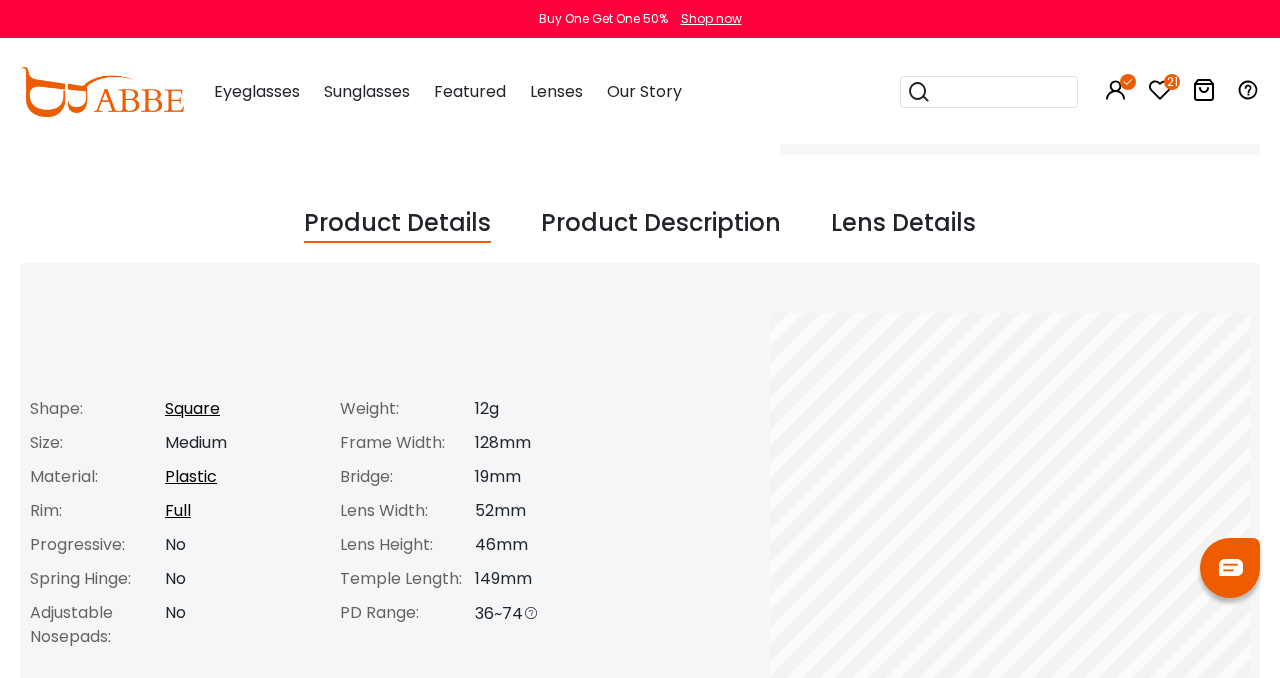 scroll, scrollTop: 709, scrollLeft: 0, axis: vertical 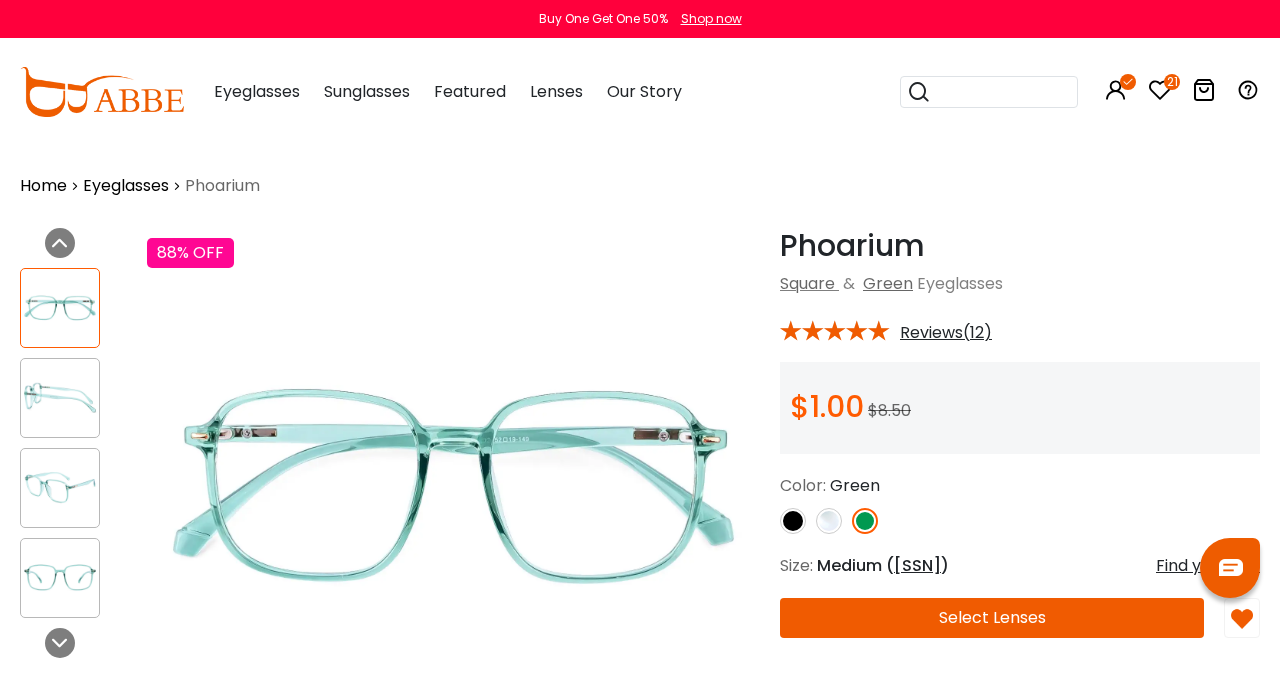 click at bounding box center (60, 397) 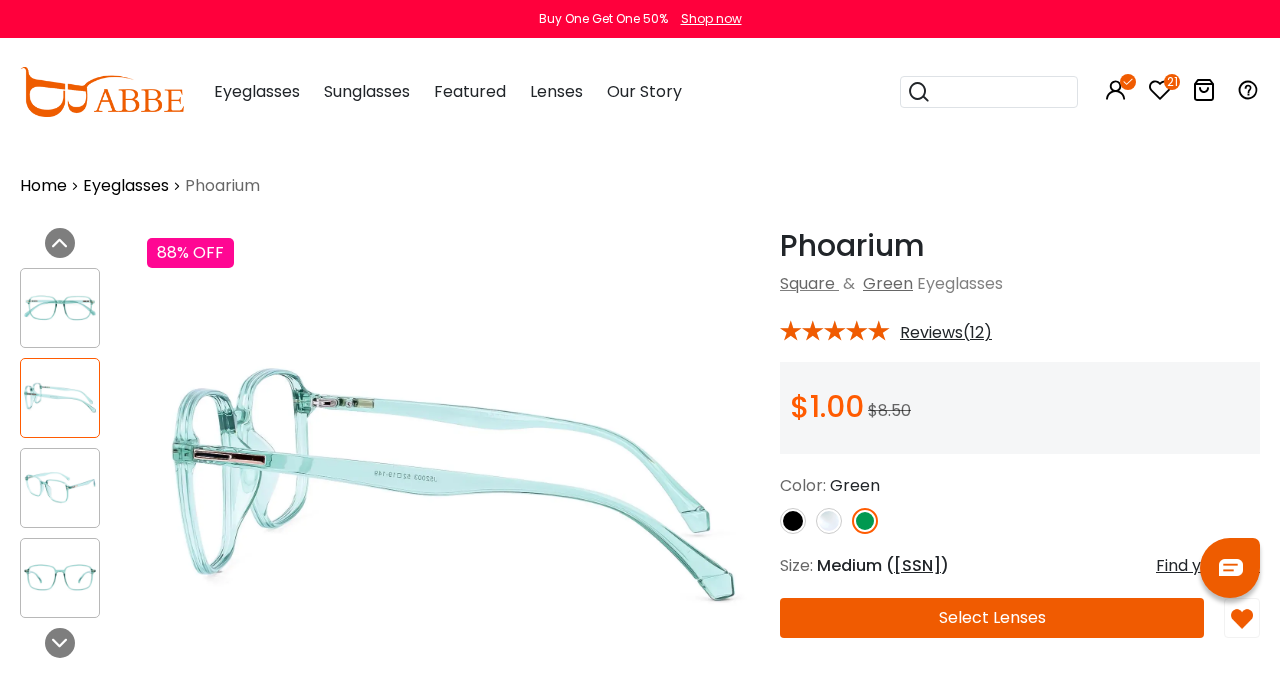 click at bounding box center [60, 487] 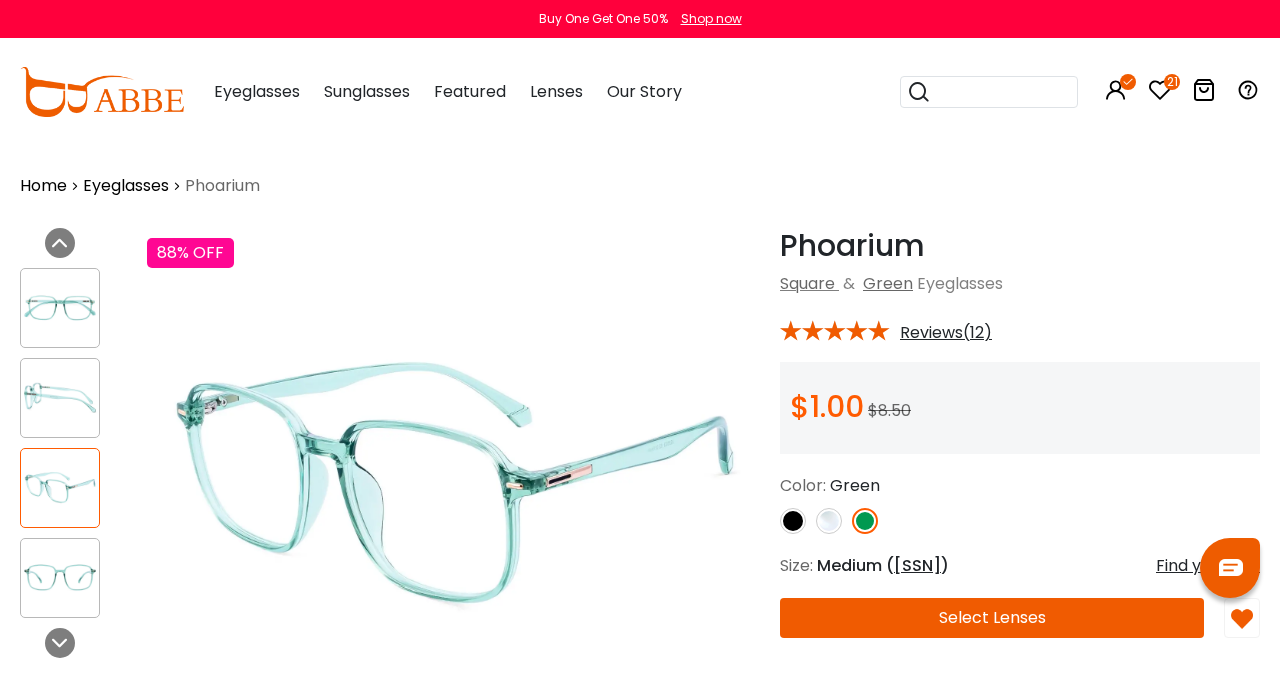 click at bounding box center (60, 577) 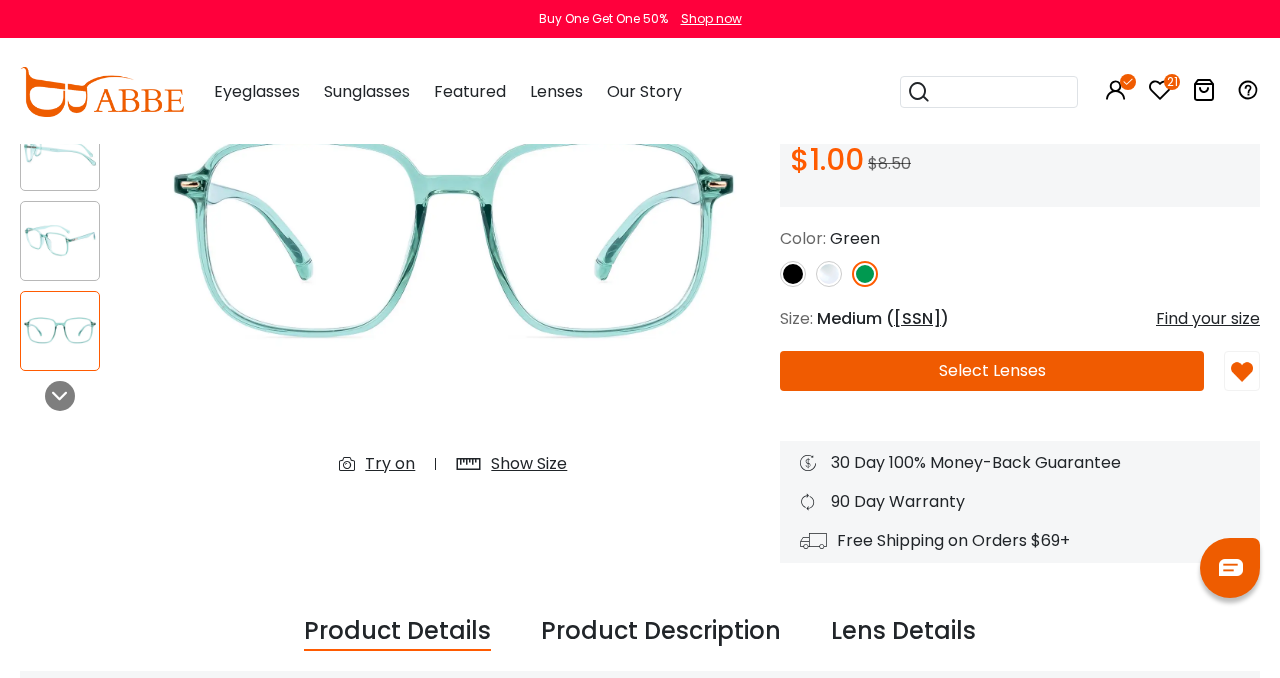 scroll, scrollTop: 0, scrollLeft: 0, axis: both 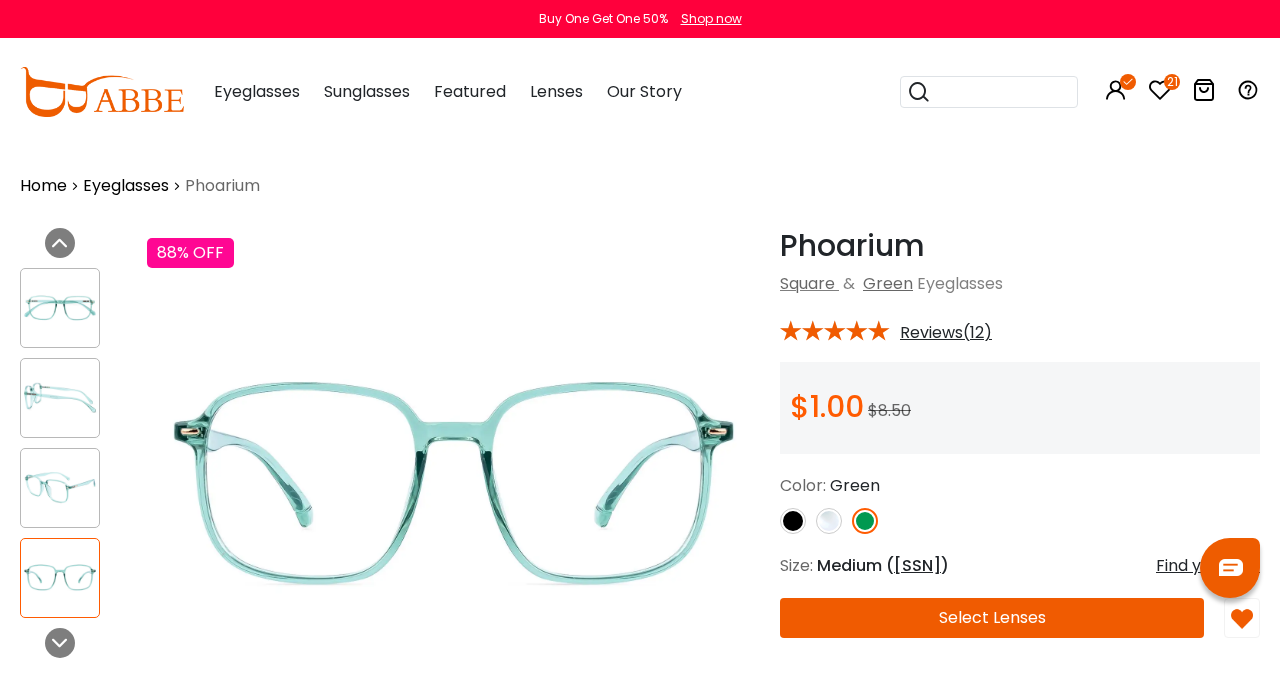 click at bounding box center (1160, 90) 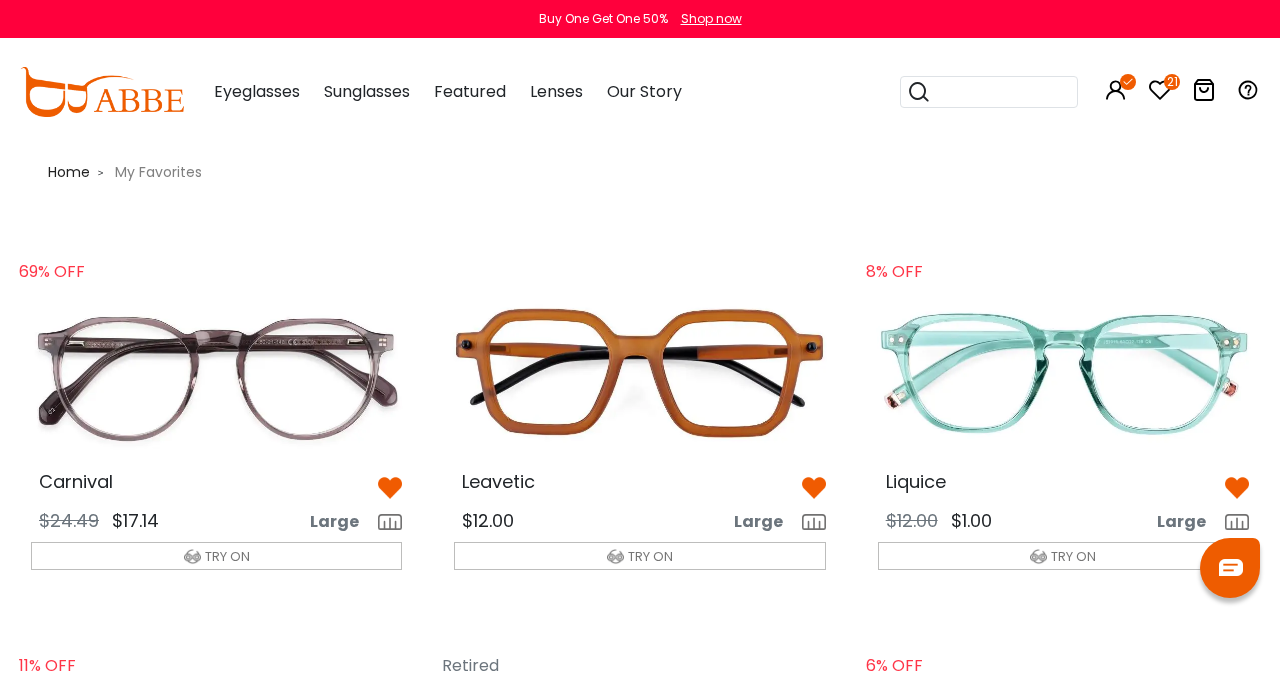 scroll, scrollTop: 0, scrollLeft: 0, axis: both 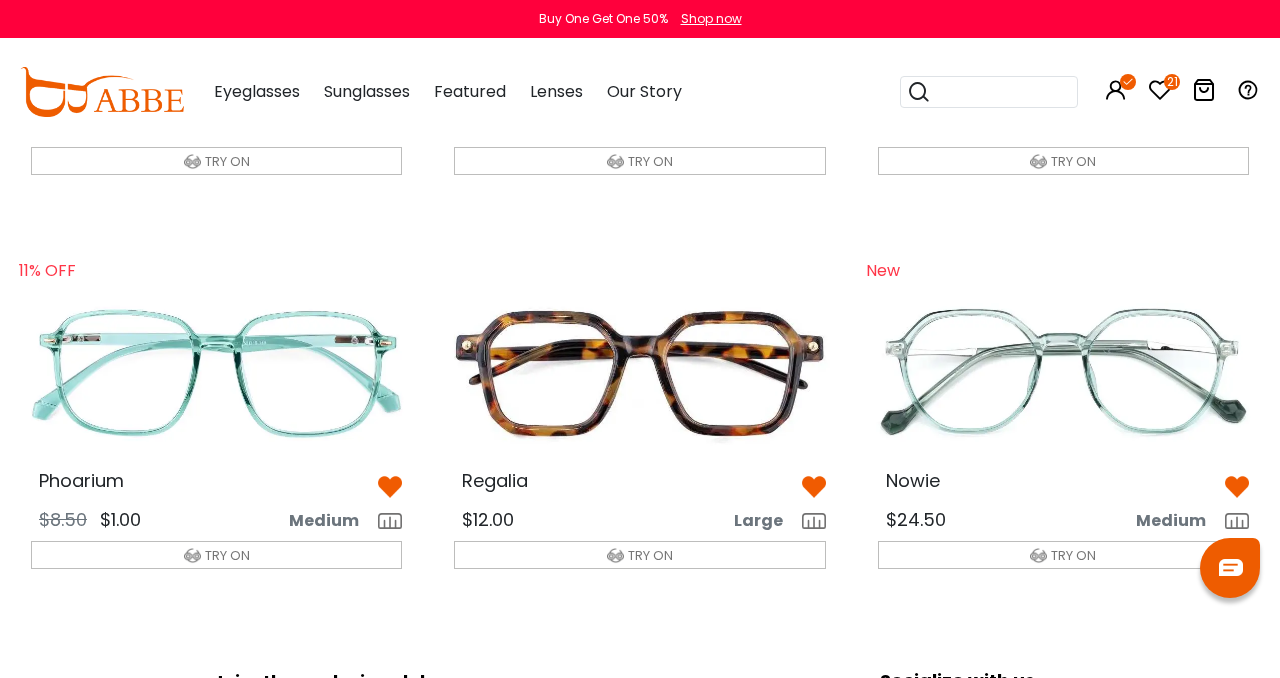 click at bounding box center (639, 372) 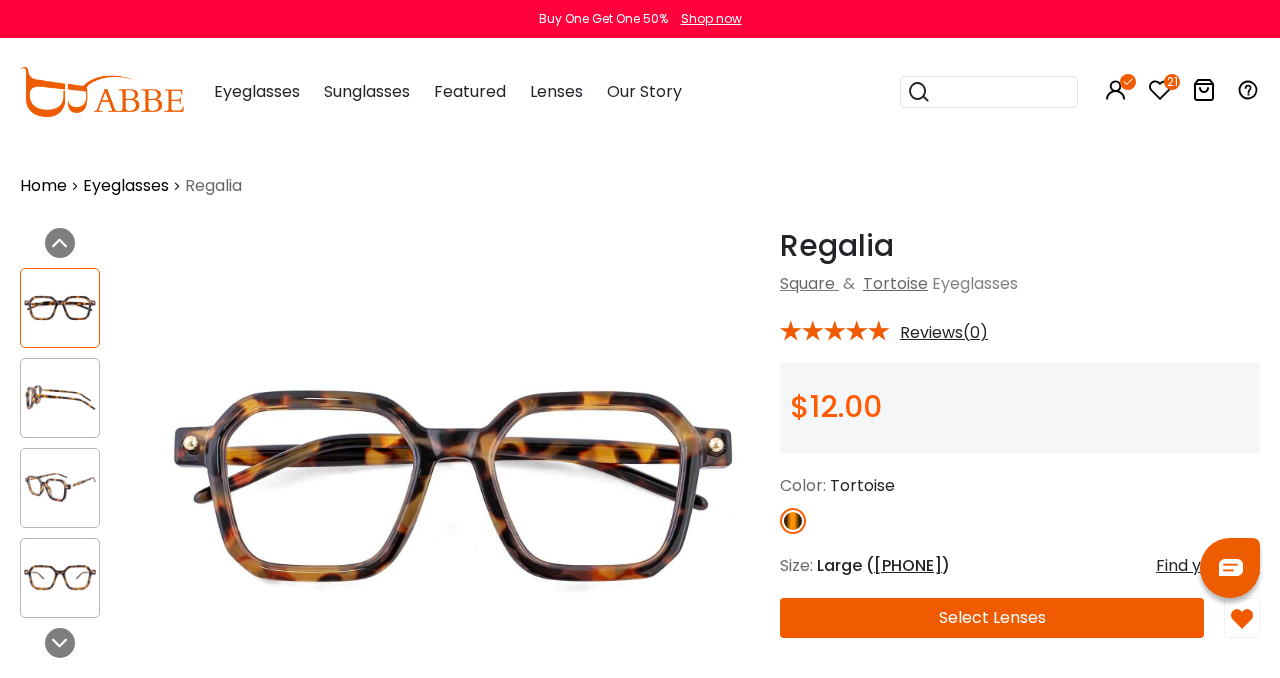 scroll, scrollTop: 637, scrollLeft: 0, axis: vertical 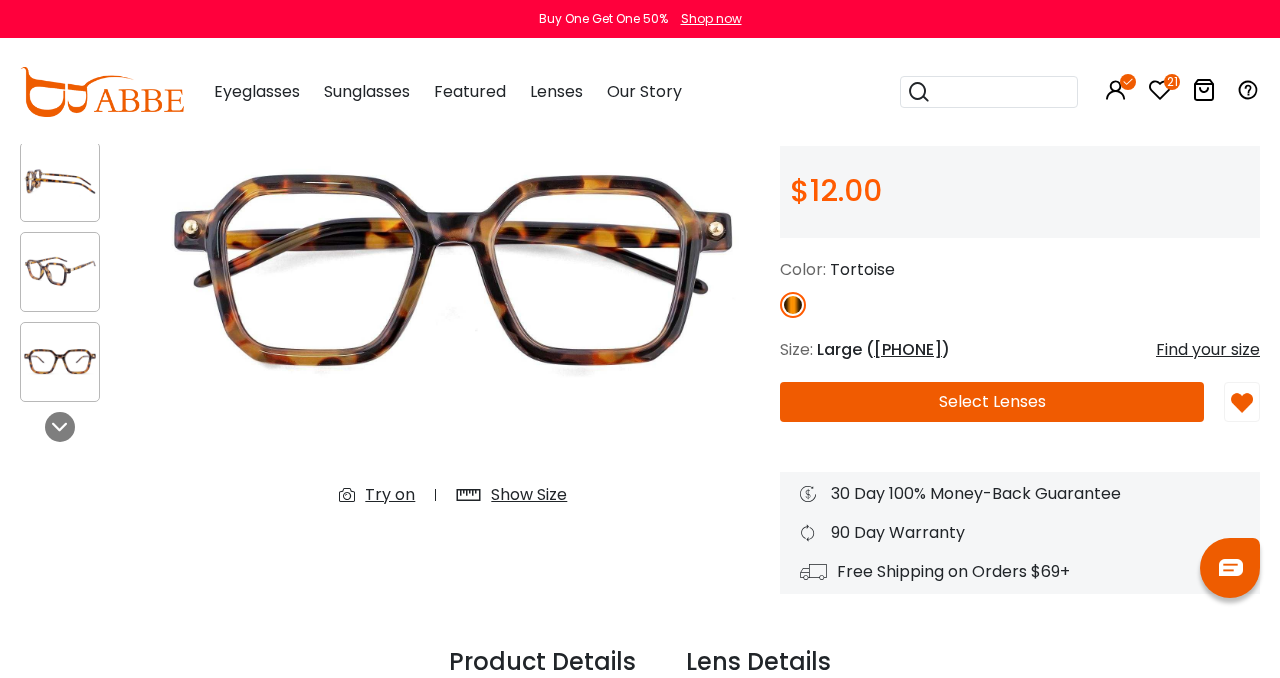 click at bounding box center (60, 271) 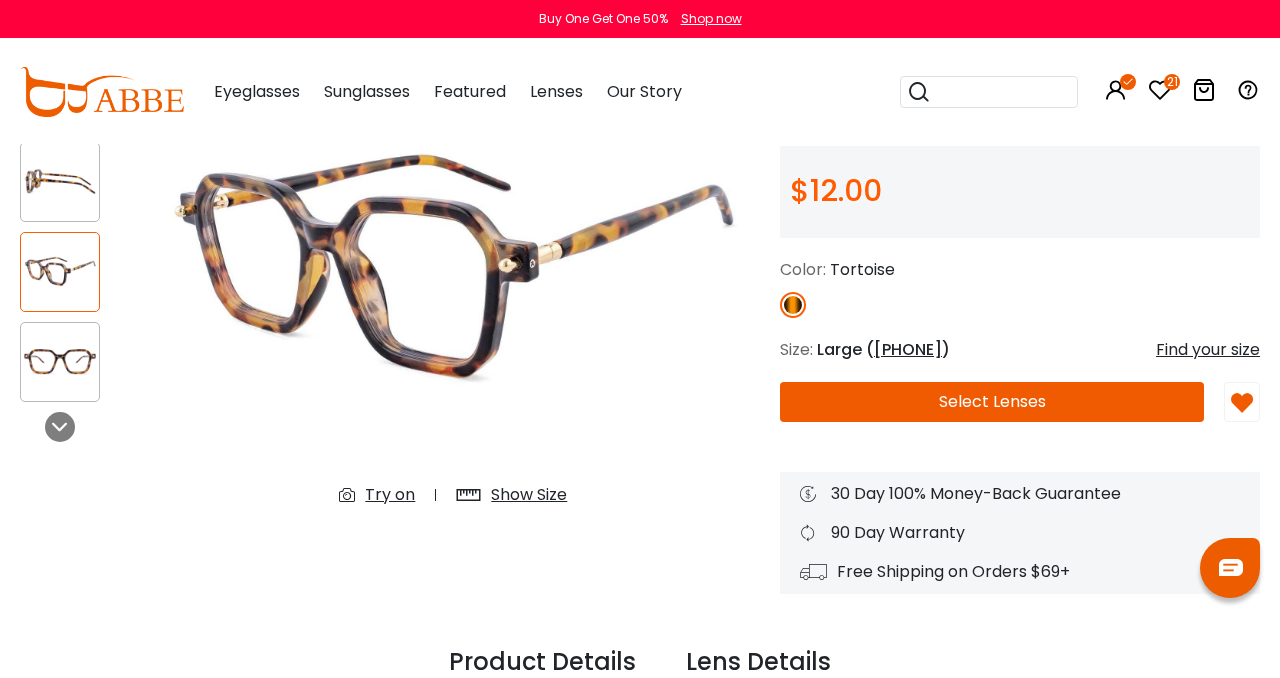 click at bounding box center [60, 361] 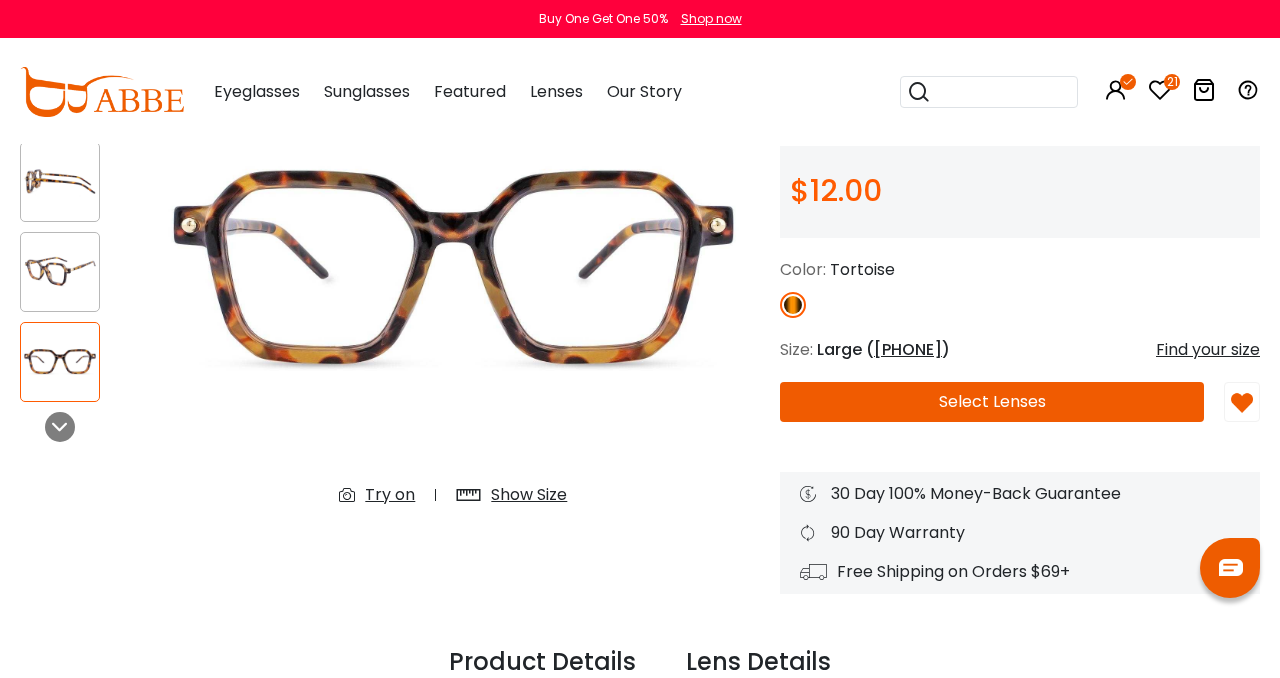 click at bounding box center (60, 271) 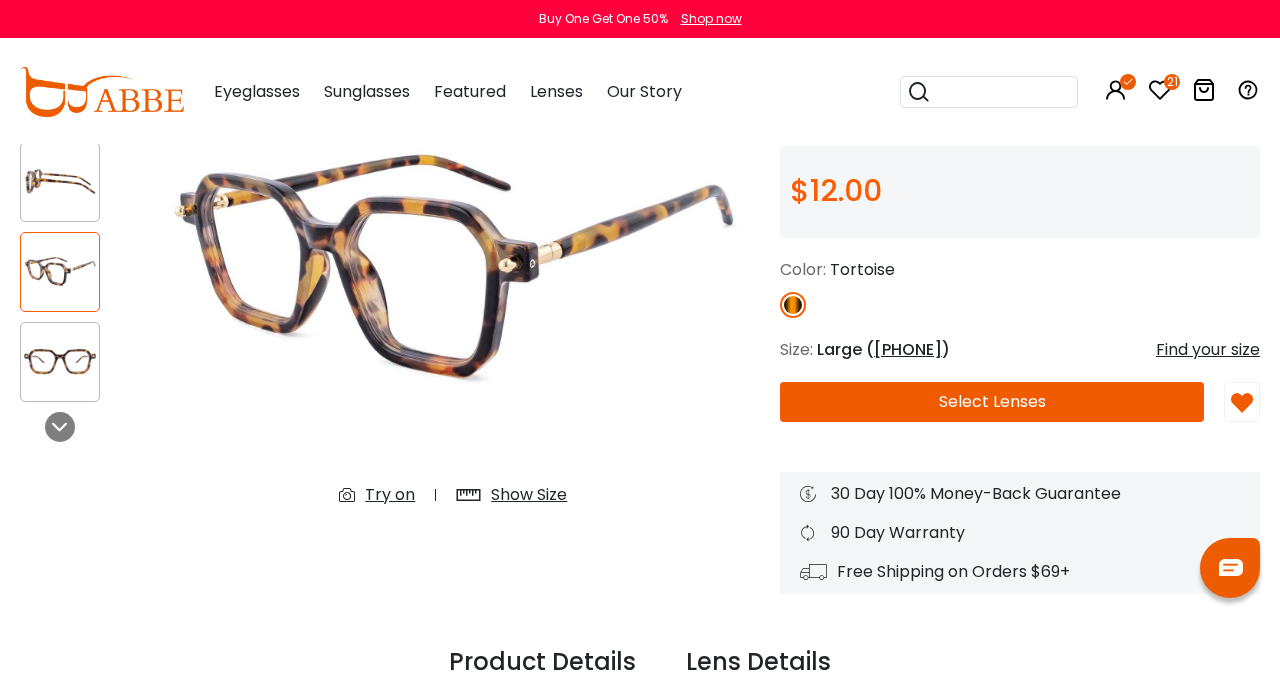 click at bounding box center (60, 361) 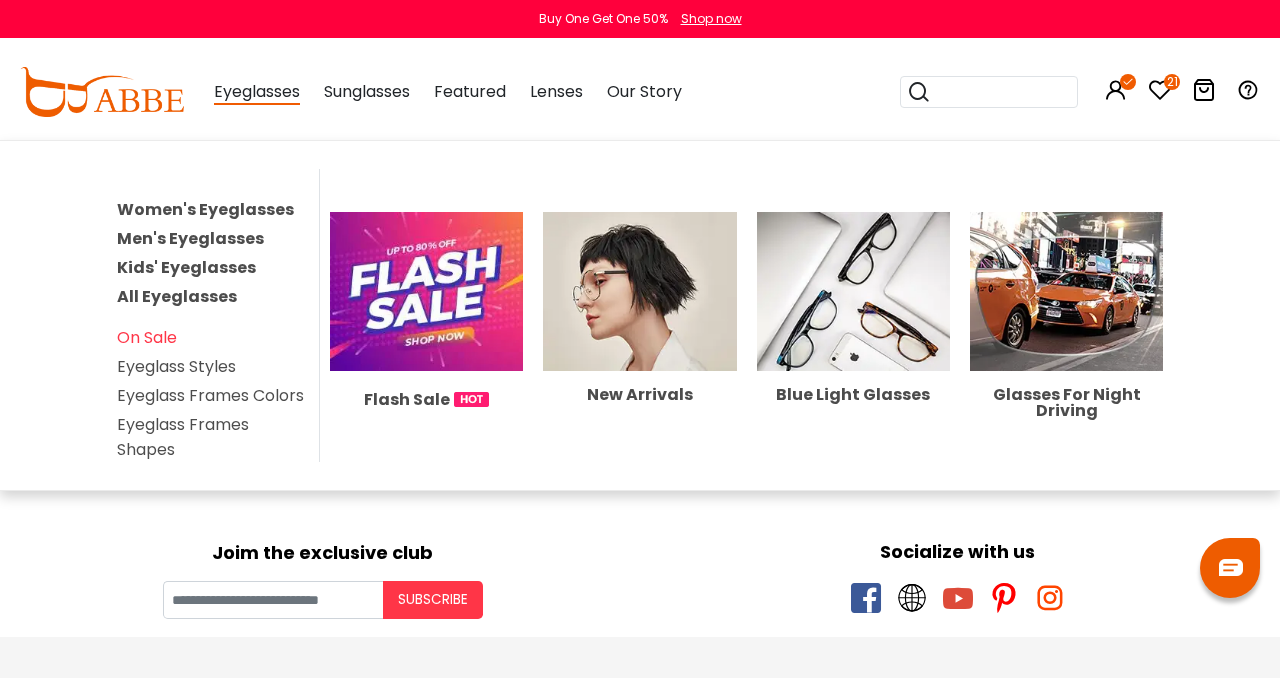 scroll, scrollTop: 2497, scrollLeft: 0, axis: vertical 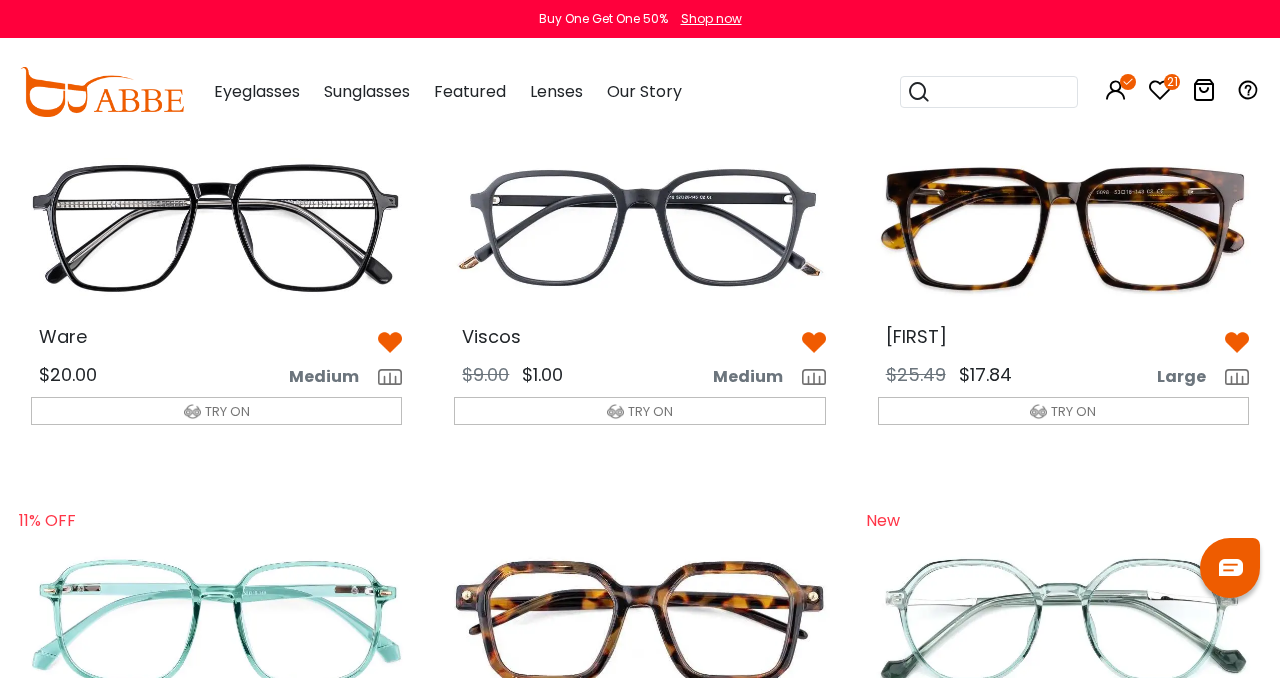 click at bounding box center (216, 227) 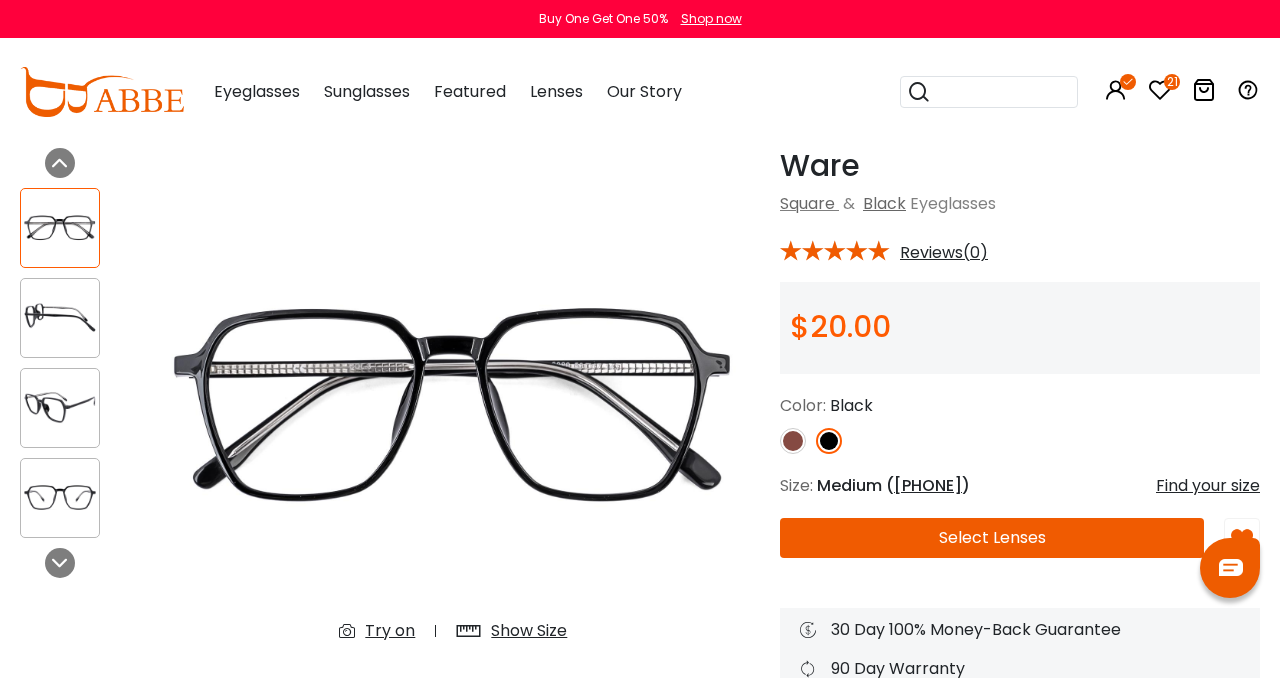 scroll, scrollTop: 0, scrollLeft: 0, axis: both 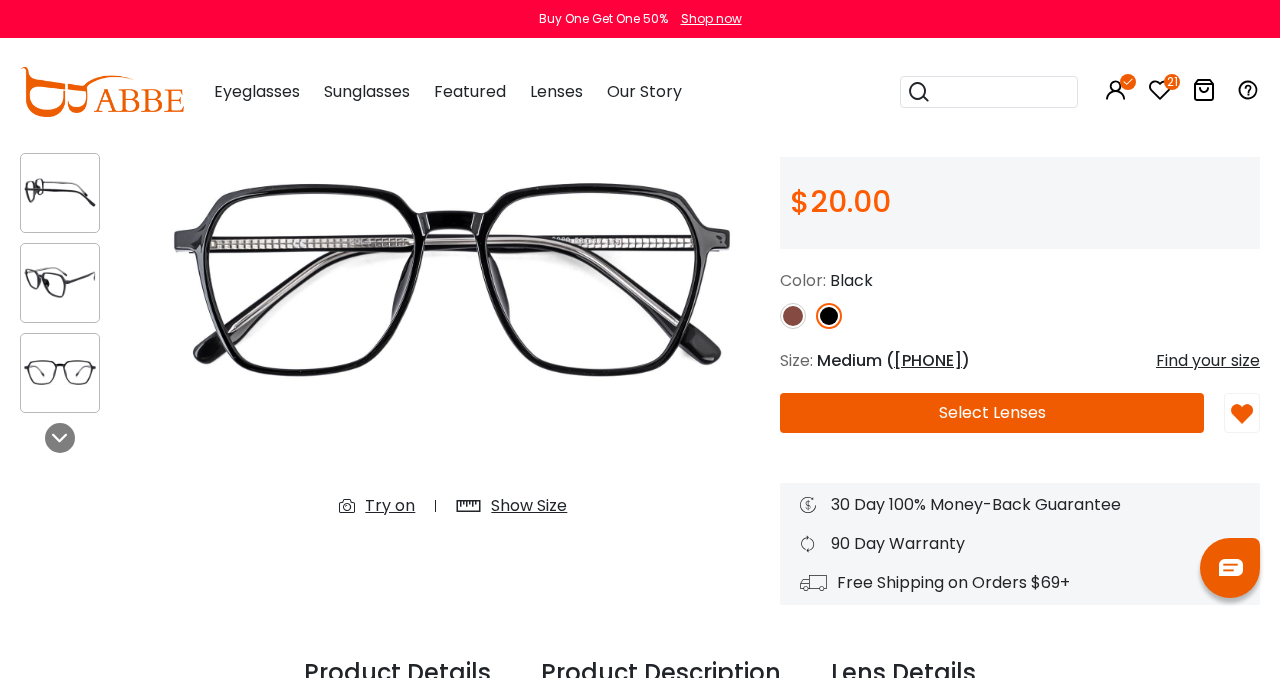 click at bounding box center [793, 316] 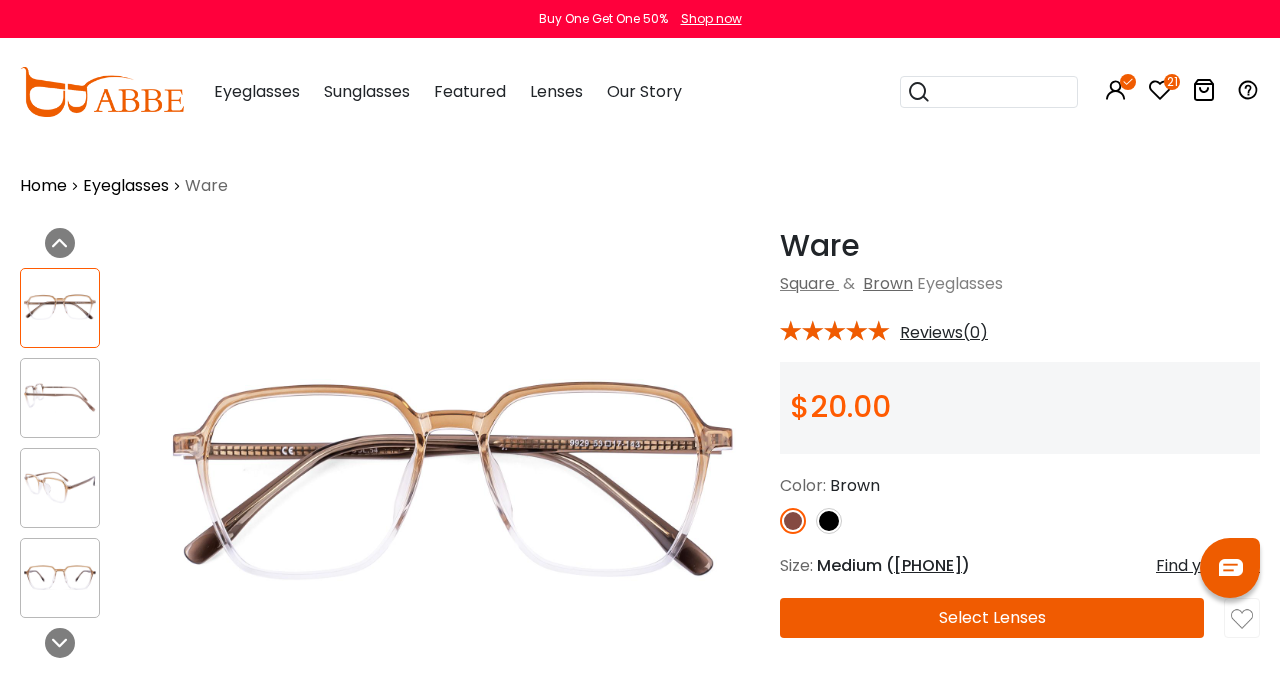 scroll, scrollTop: 27, scrollLeft: 0, axis: vertical 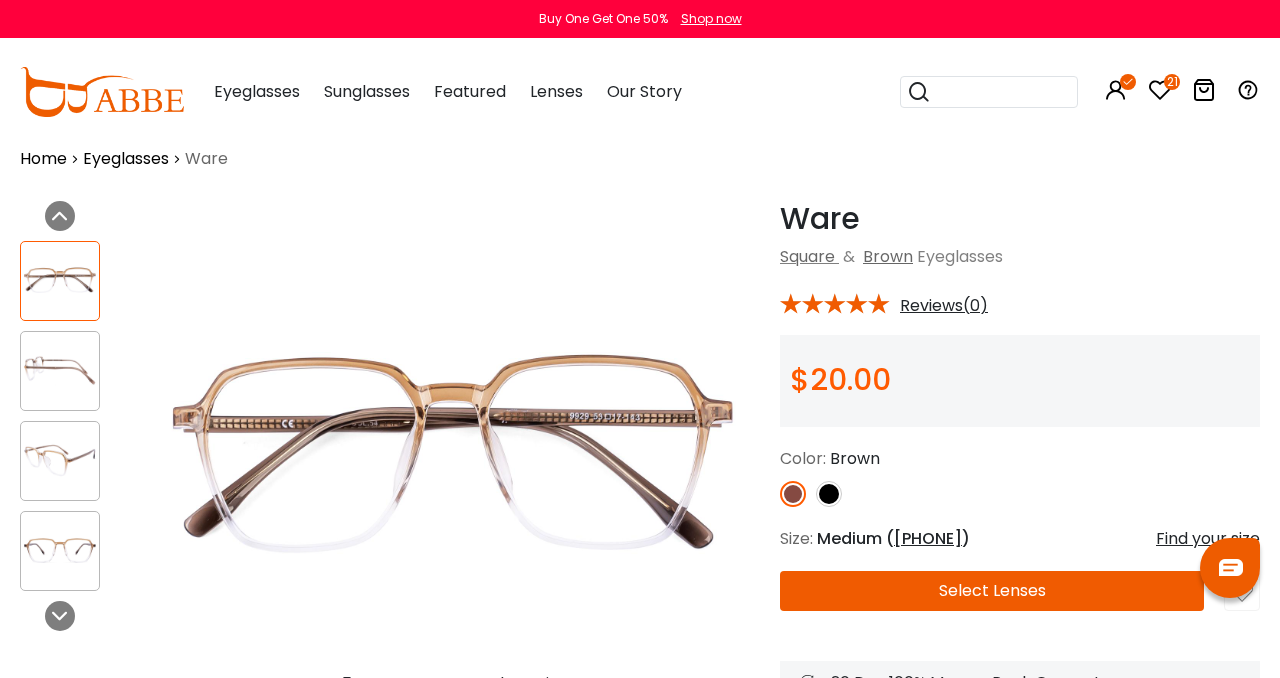 click on "Eyeglasses
Women's Eyeglasses
Men's Eyeglasses
Kids' Eyeglasses
All Eyeglasses
On Sale
Eyeglass Styles
Eyeglass Frames Colors
Eyeglass Frames Shapes
Flash Sale
New Arrivals
Blue Light Glasses
Glasses For Night Driving
Sunglasses
On Sale" at bounding box center (727, 92) 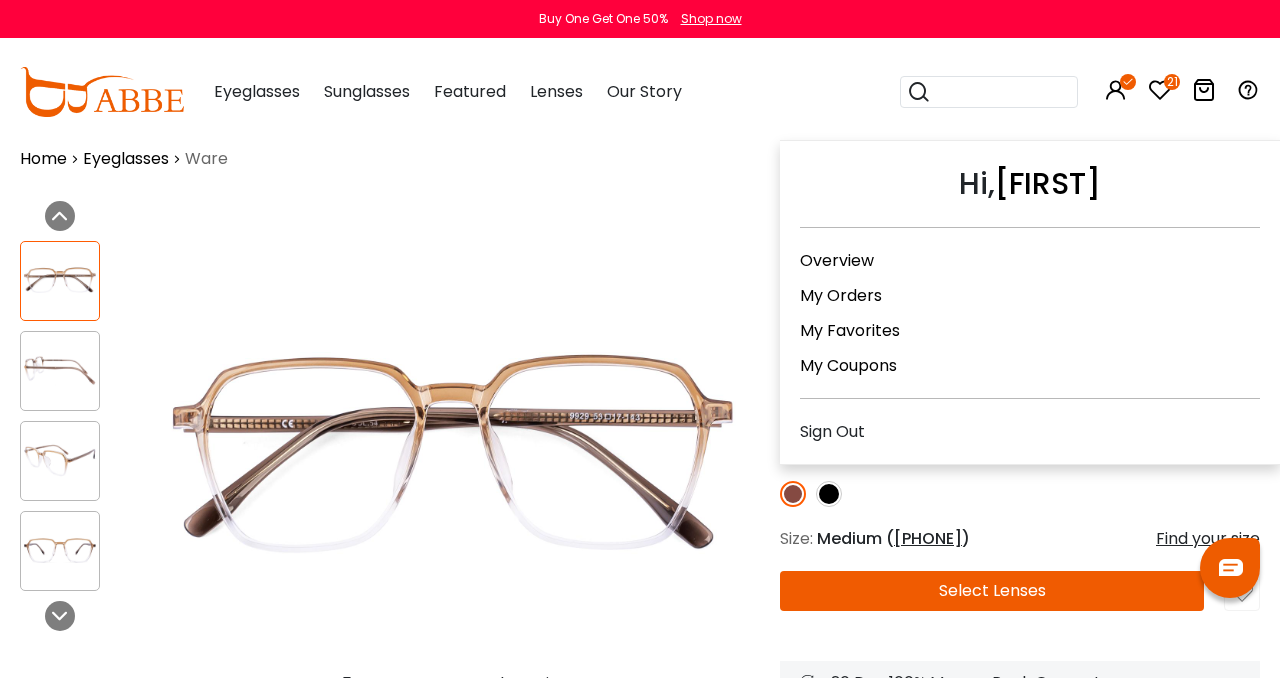 click on "My Orders" at bounding box center (841, 295) 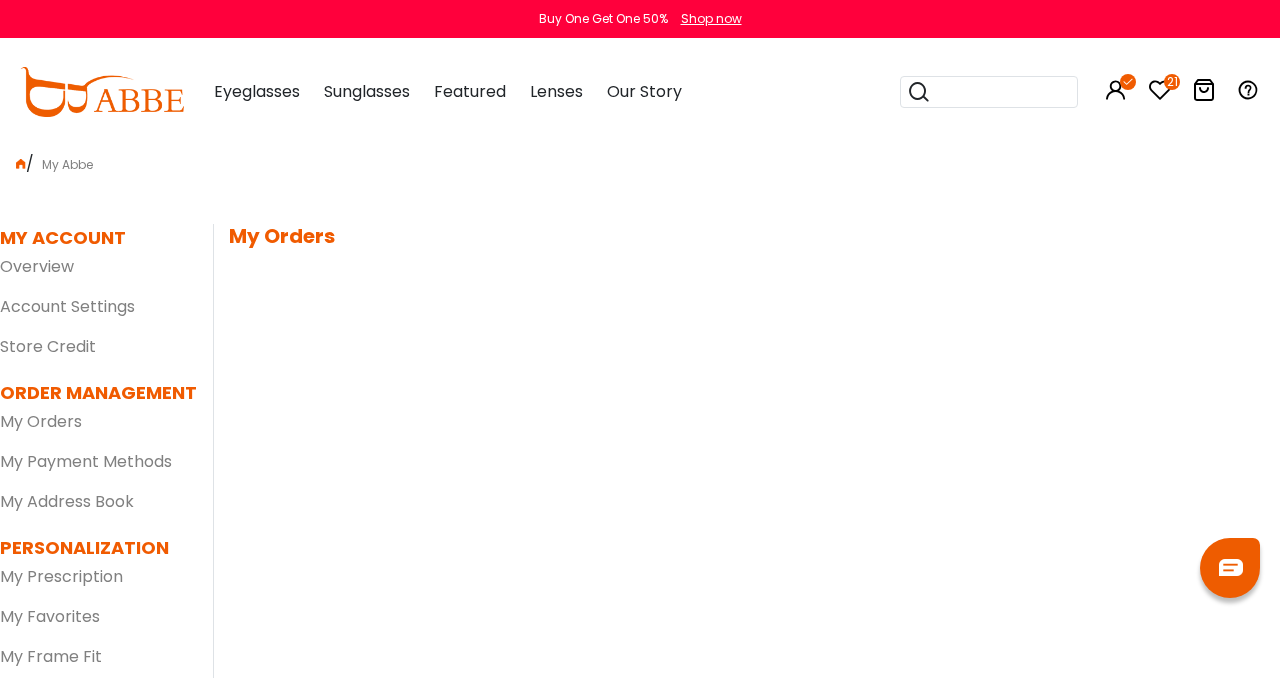 scroll, scrollTop: 0, scrollLeft: 0, axis: both 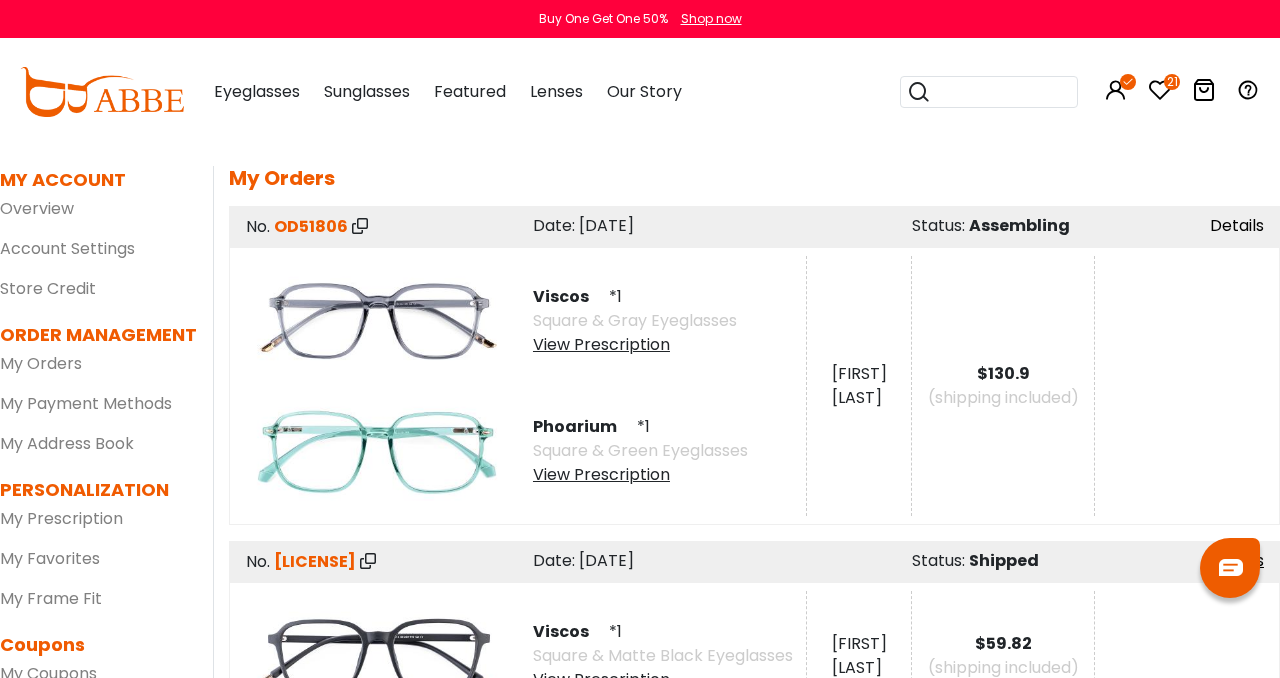 click on "Details" at bounding box center [1237, 225] 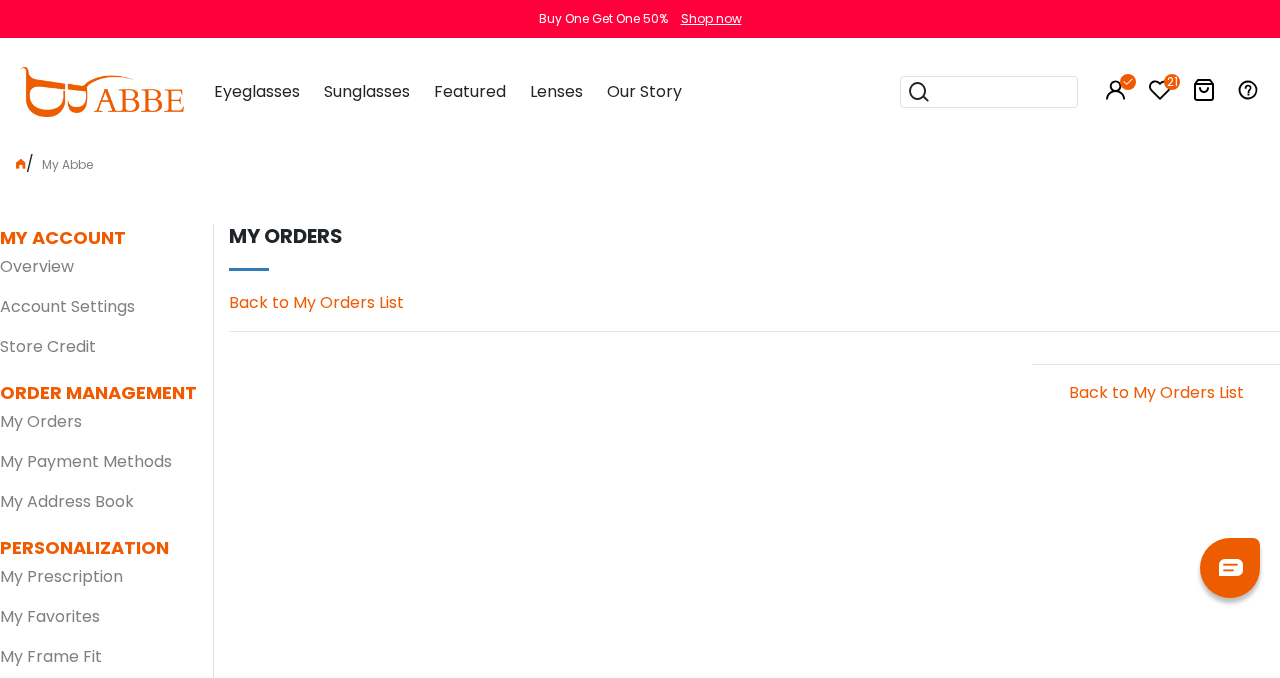 scroll, scrollTop: 0, scrollLeft: 0, axis: both 